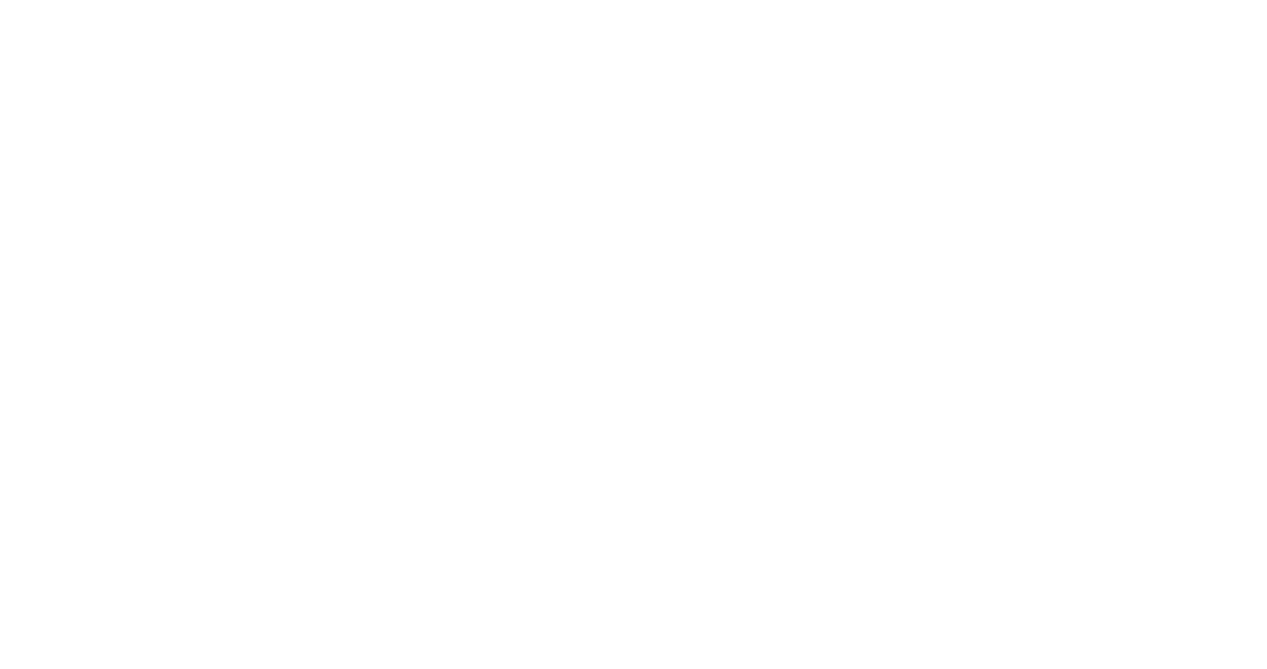 scroll, scrollTop: 0, scrollLeft: 0, axis: both 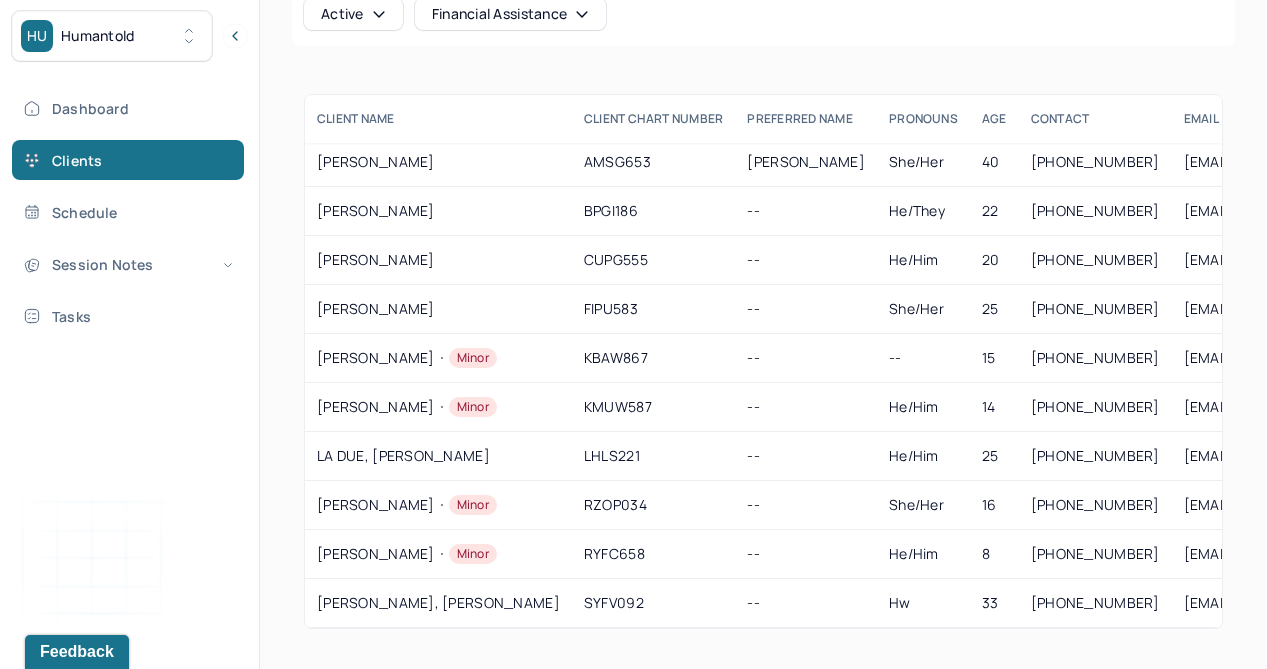 click on "HU Humantold" at bounding box center [112, 36] 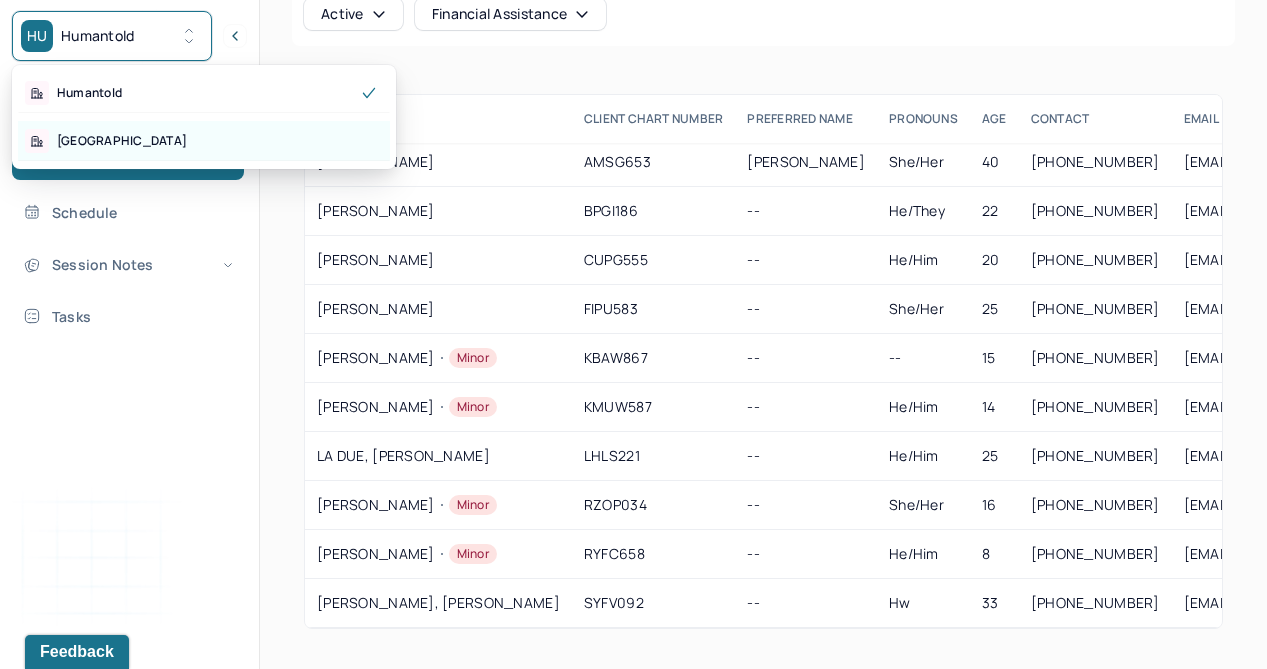 click on "[GEOGRAPHIC_DATA]" at bounding box center [204, 141] 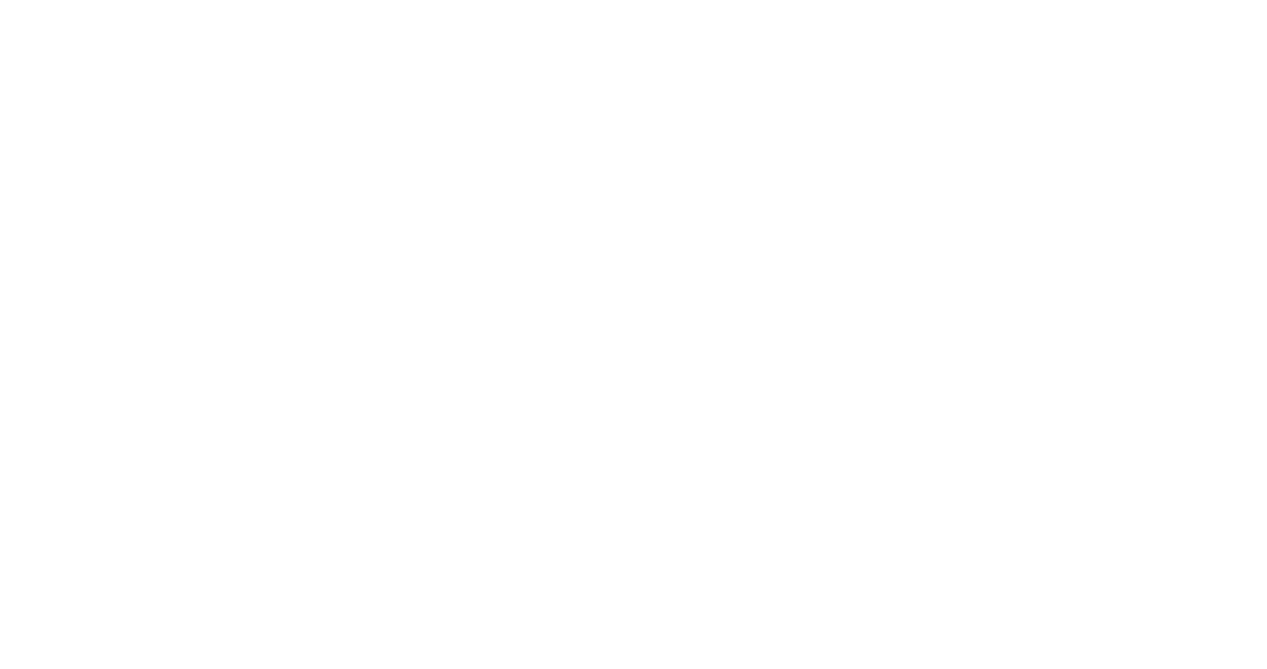 scroll, scrollTop: 0, scrollLeft: 0, axis: both 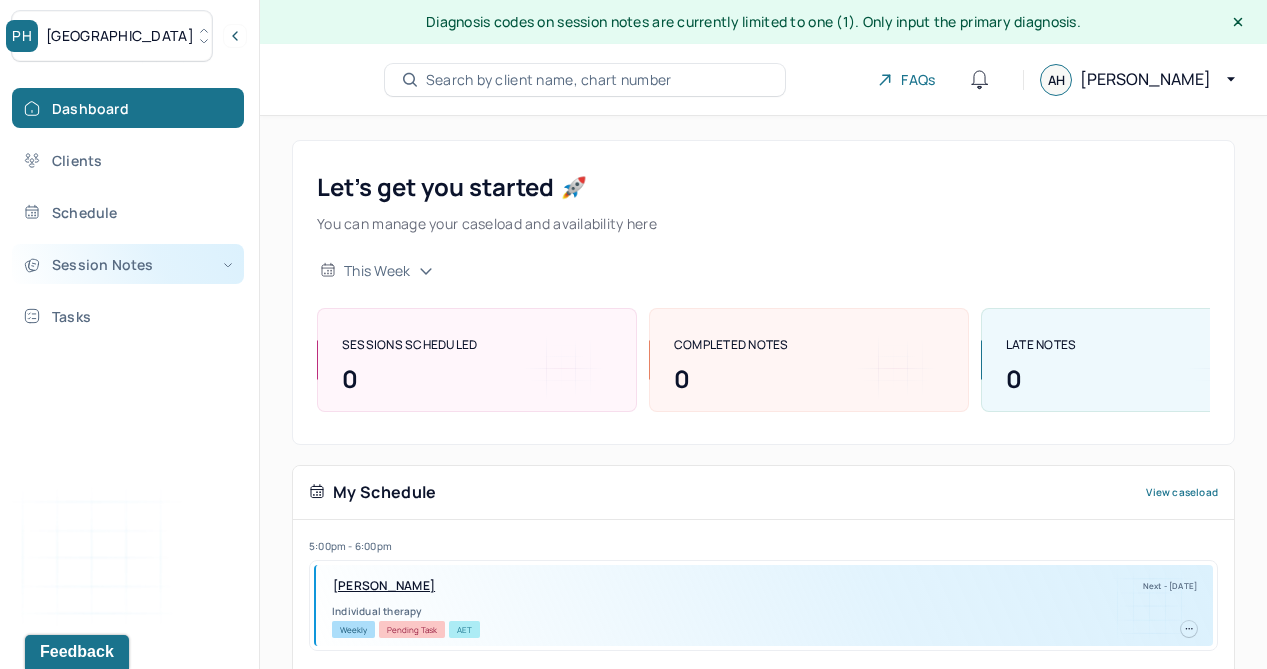 click on "Session Notes" at bounding box center (128, 264) 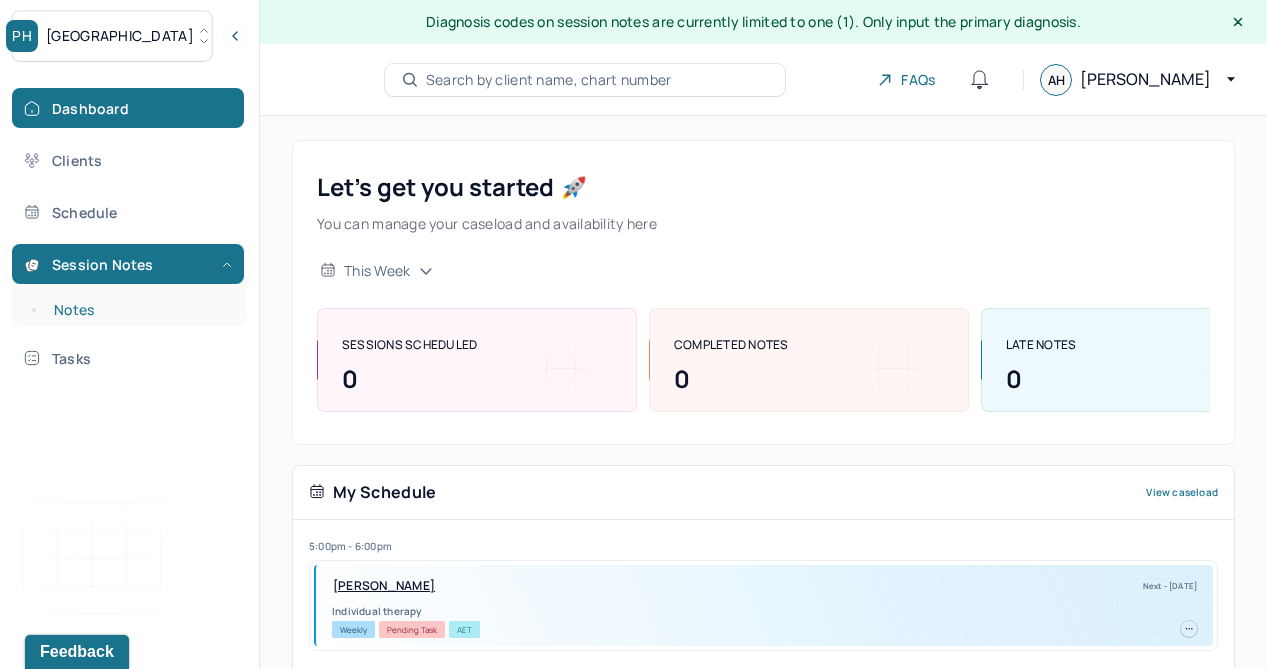 click on "Notes" at bounding box center [139, 310] 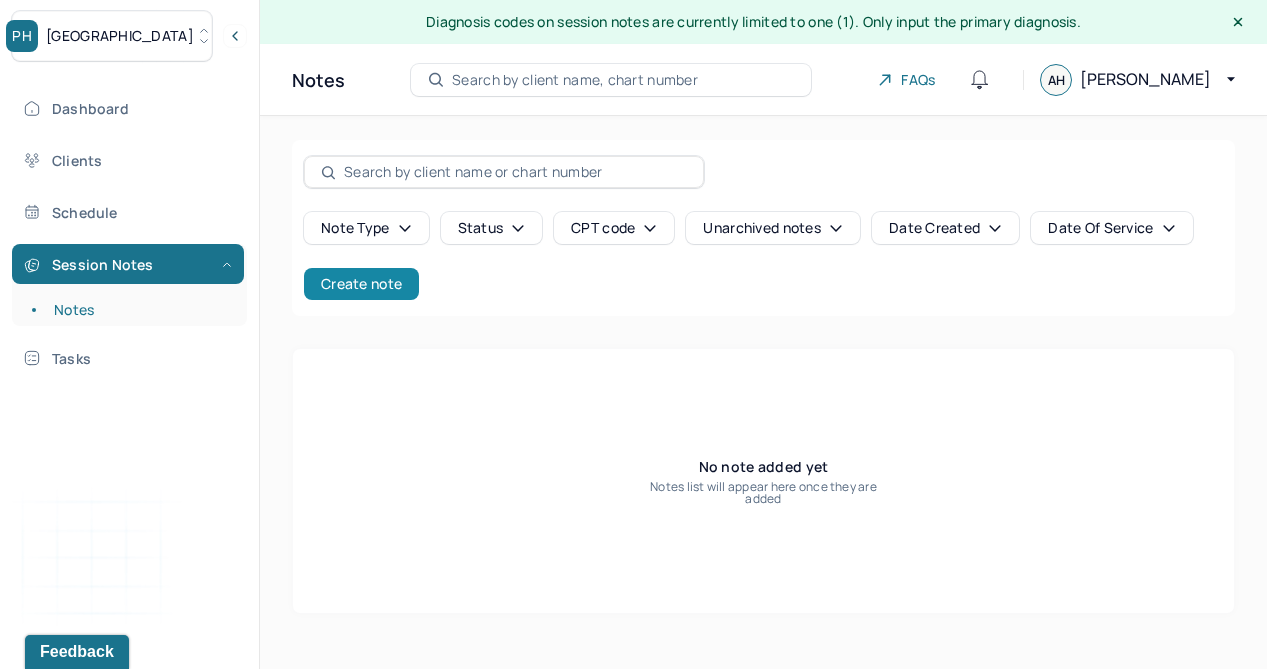 click on "Create note" at bounding box center [361, 284] 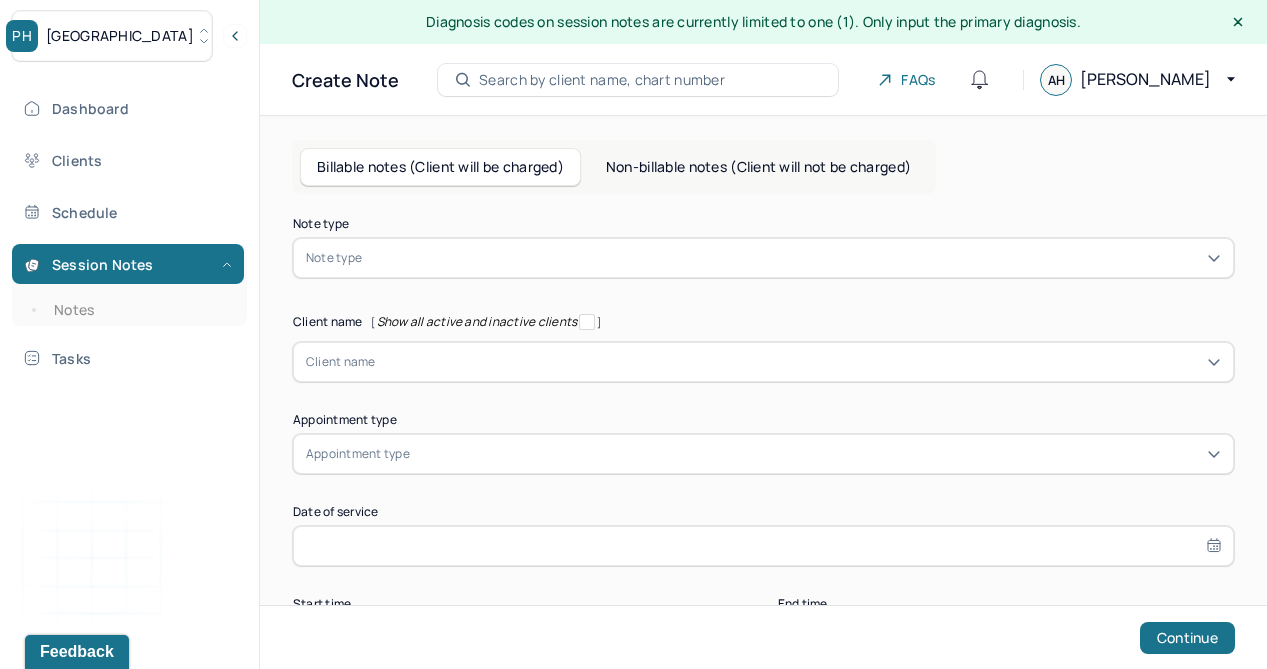 click at bounding box center [793, 258] 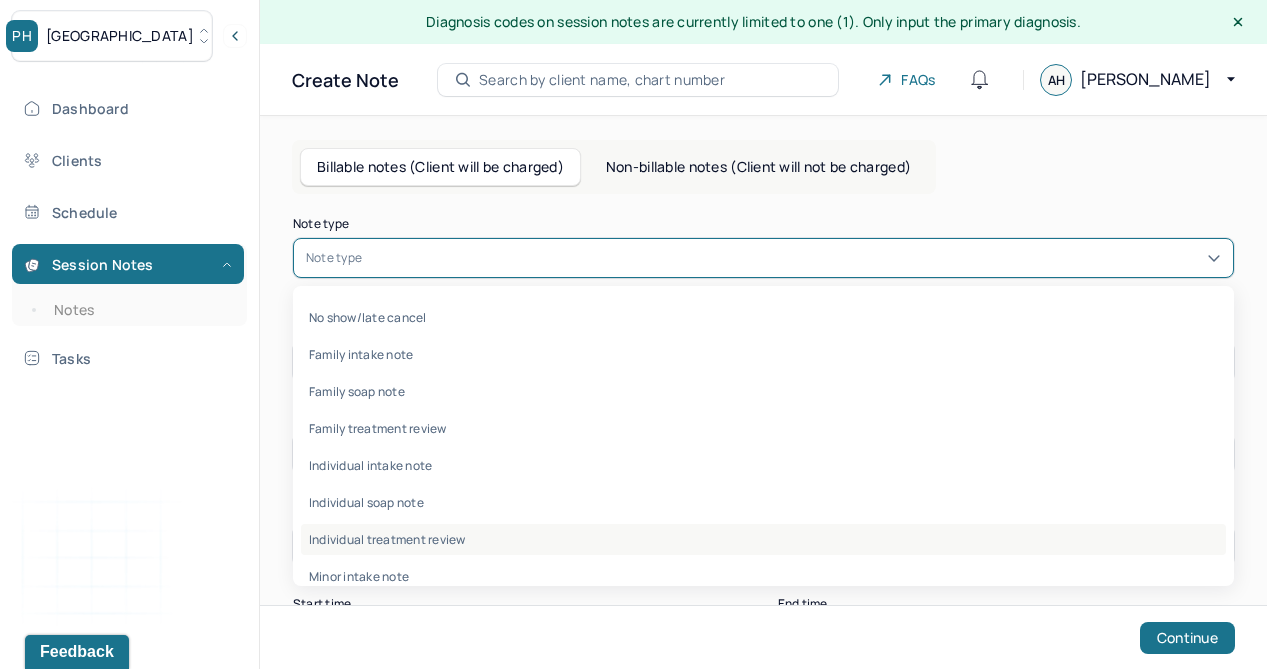 click on "Individual treatment review" at bounding box center [763, 539] 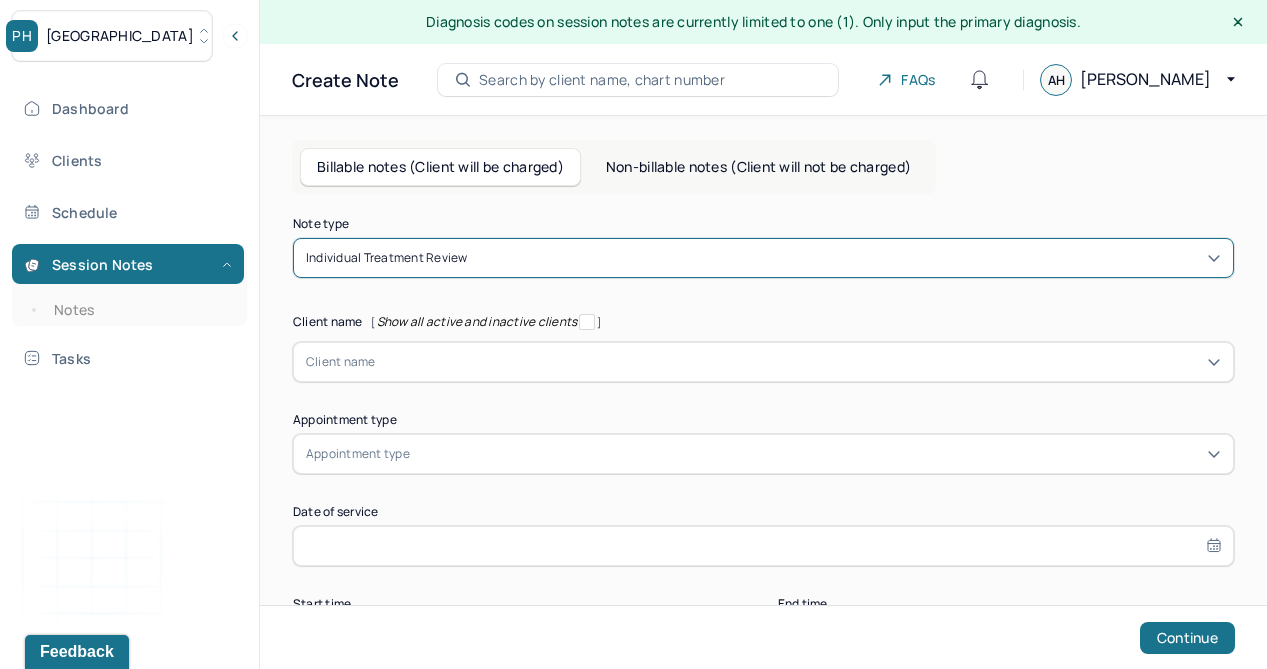 click at bounding box center [798, 362] 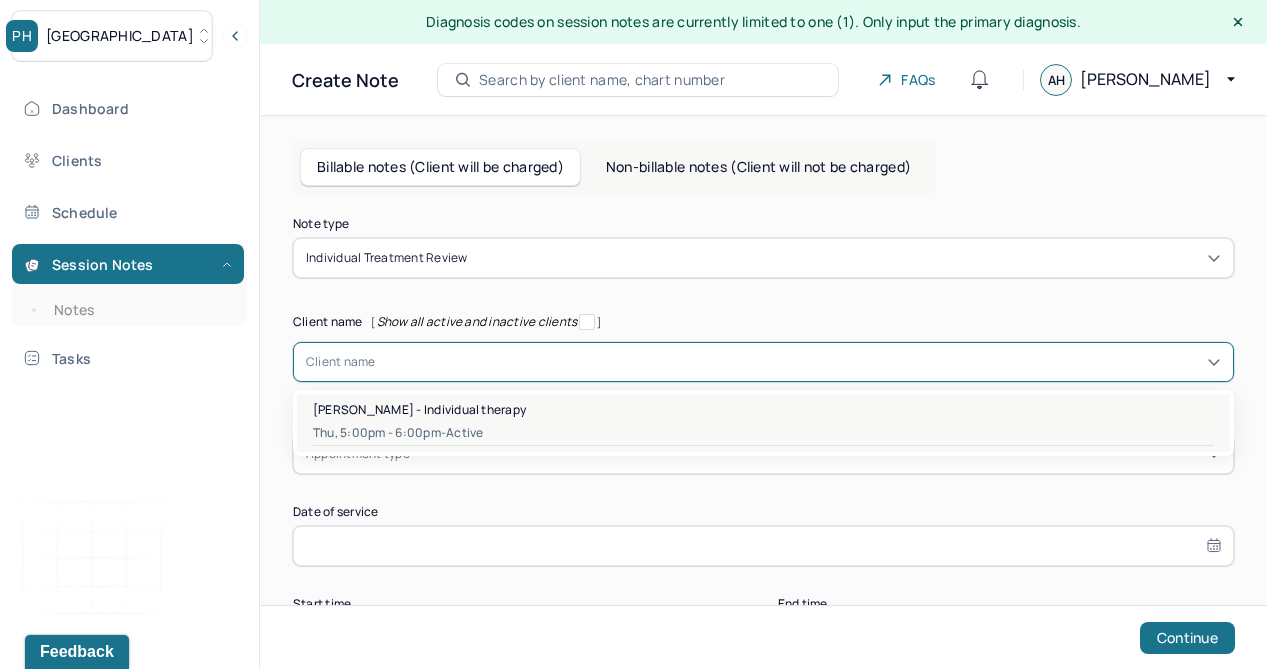 click on "Thu, 5:00pm - 6:00pm  -  active" at bounding box center (763, 433) 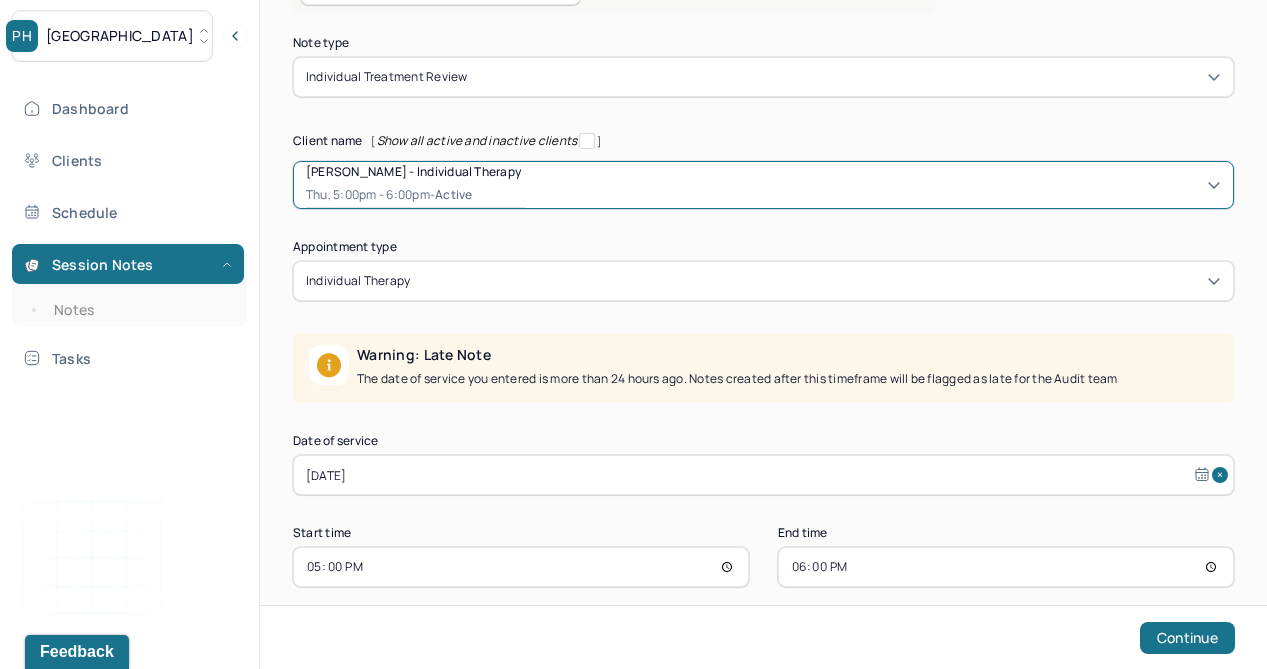 scroll, scrollTop: 204, scrollLeft: 0, axis: vertical 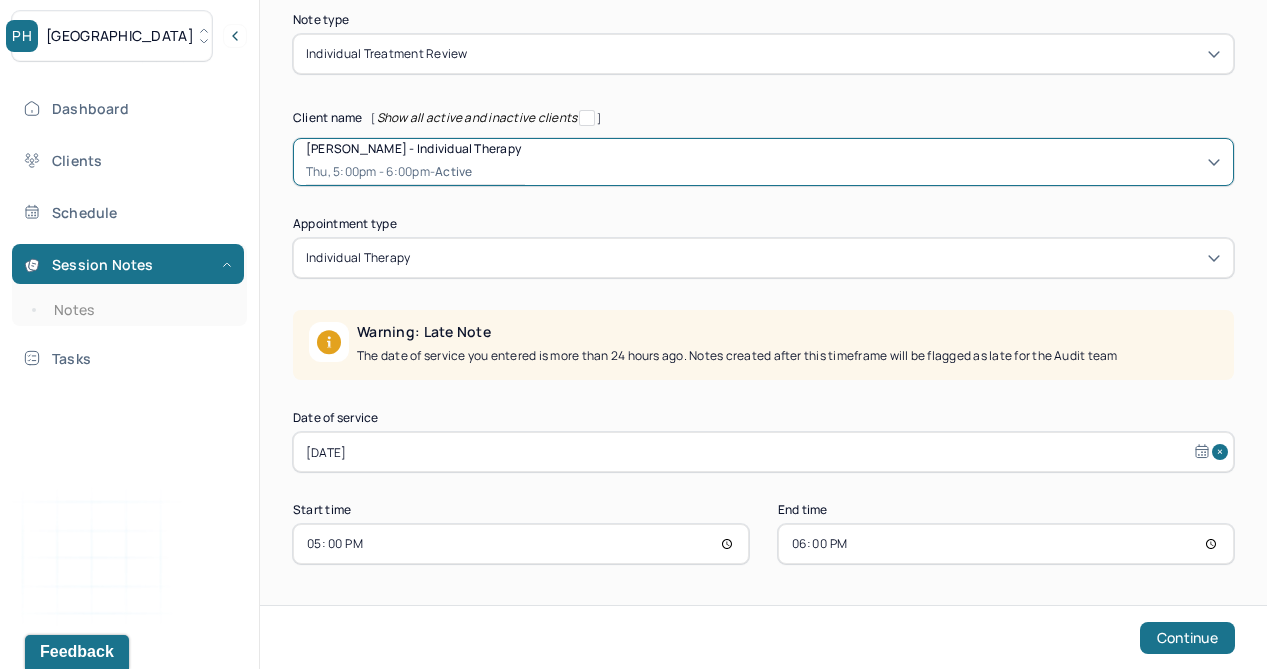 click on "[DATE]" at bounding box center (763, 452) 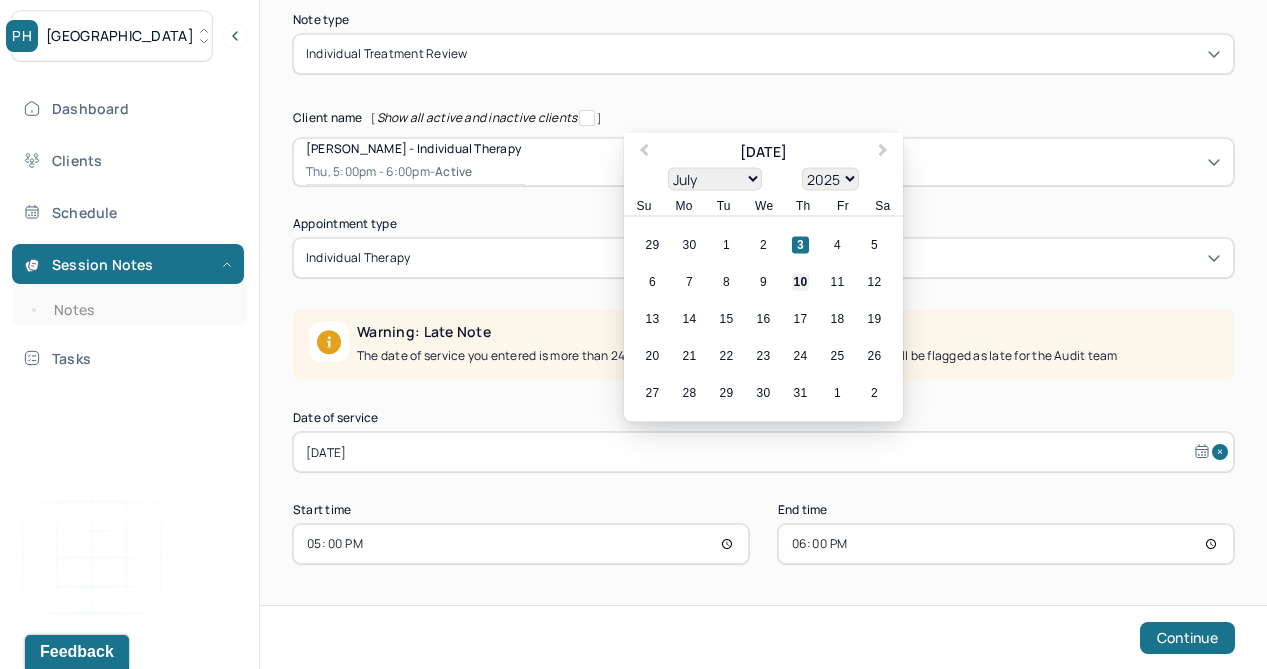 click on "10" at bounding box center [800, 282] 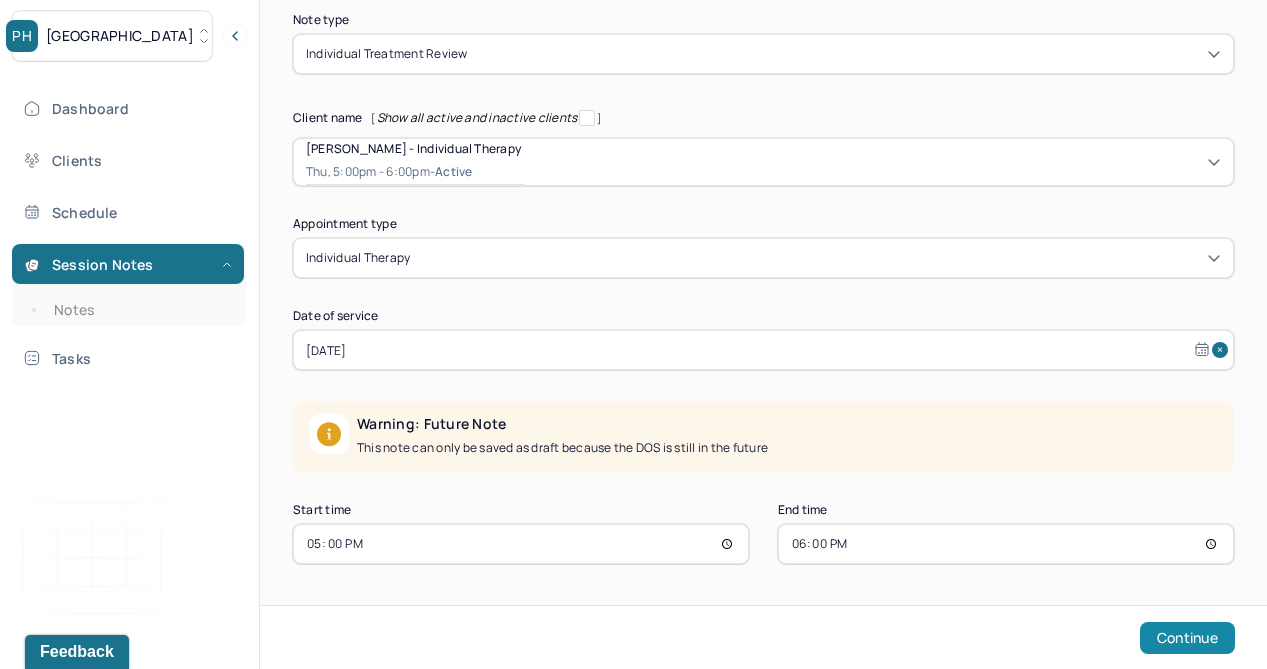 click on "Continue" at bounding box center (1187, 638) 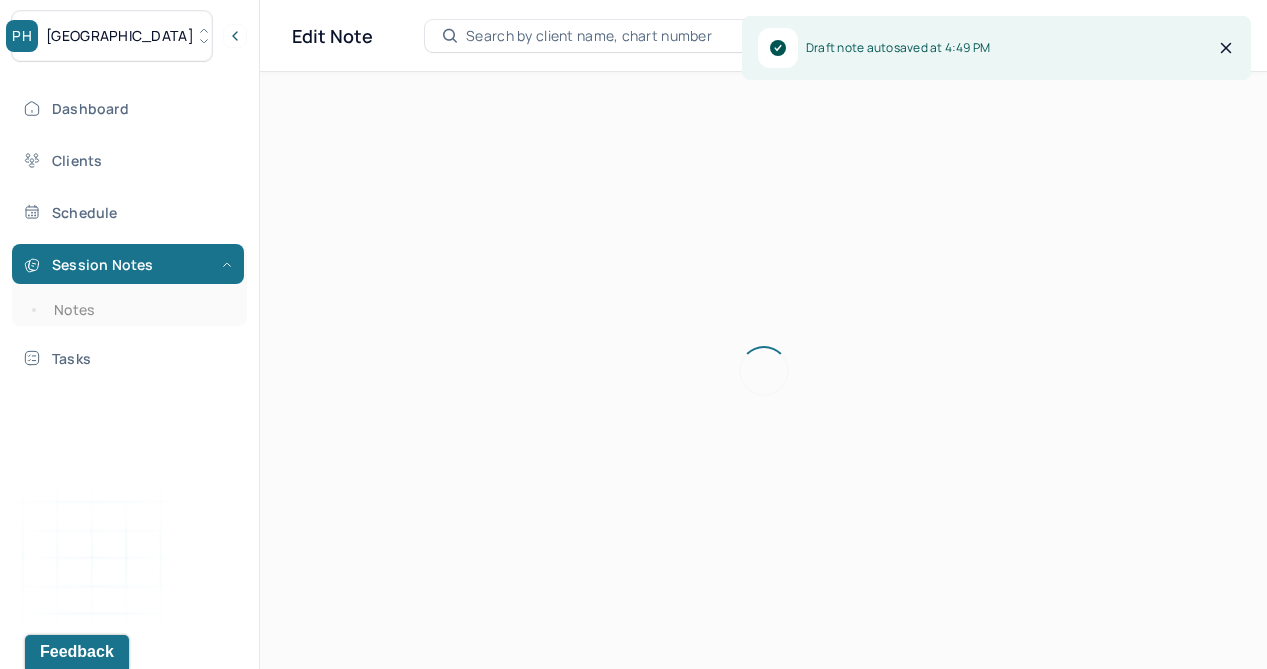 scroll, scrollTop: 36, scrollLeft: 0, axis: vertical 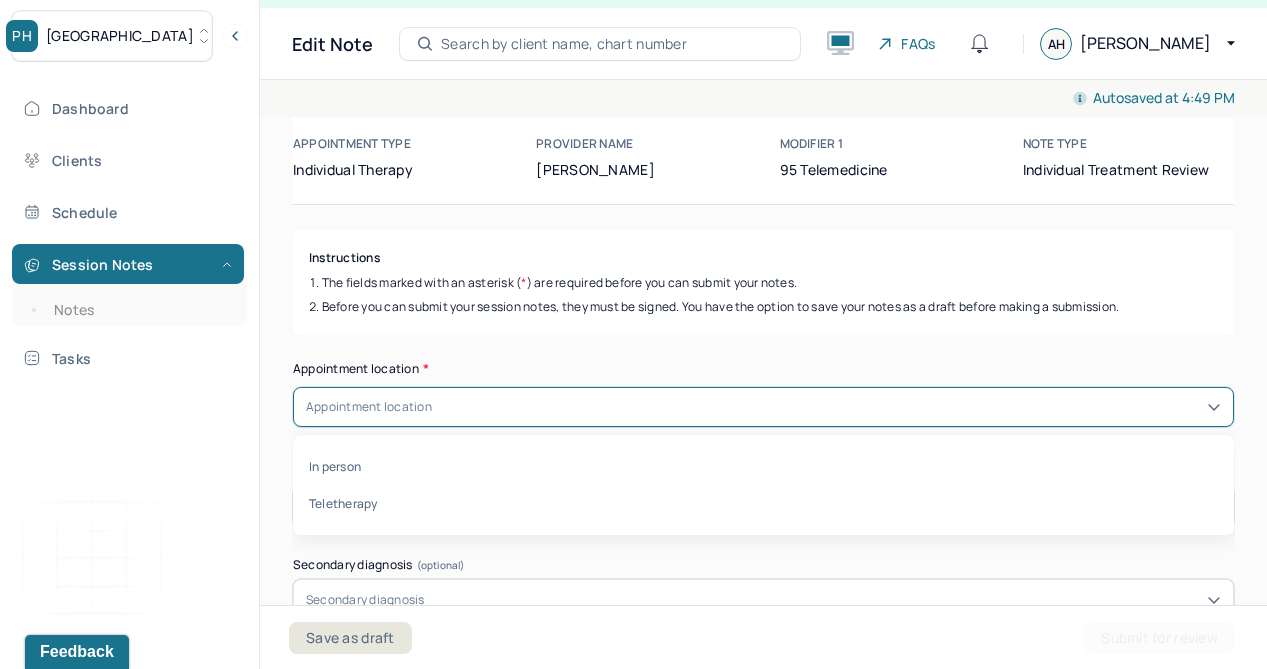 click on "Appointment location" at bounding box center (369, 407) 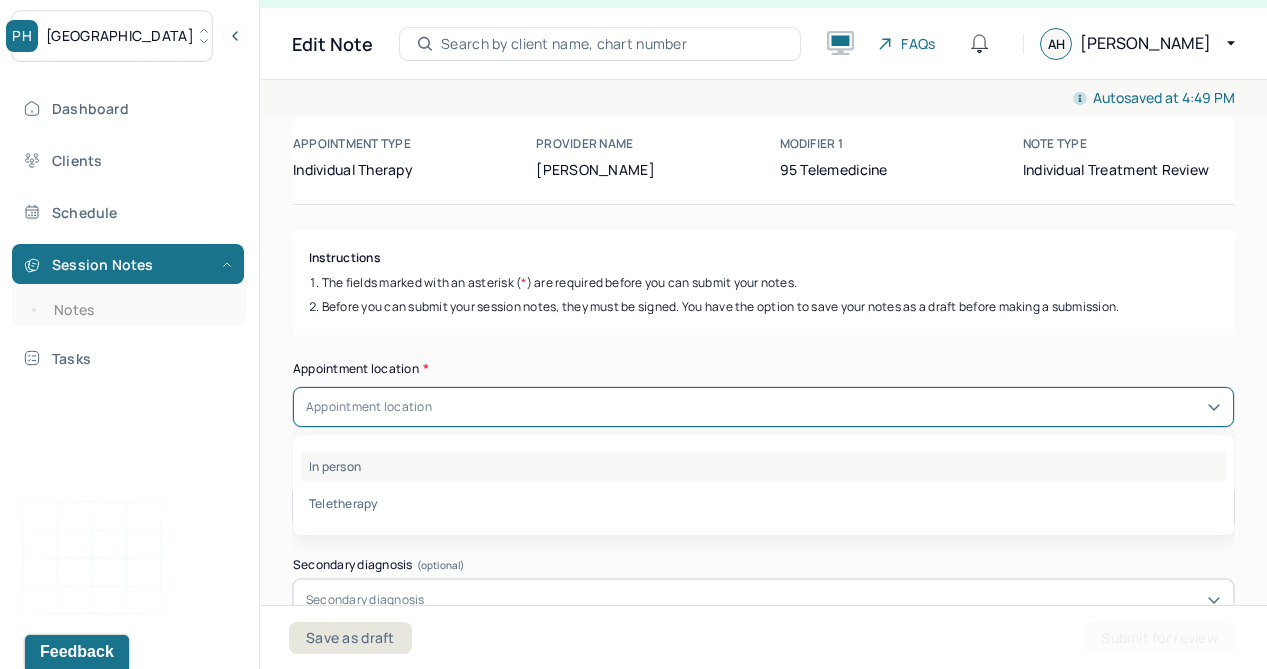 click on "In person" at bounding box center [763, 466] 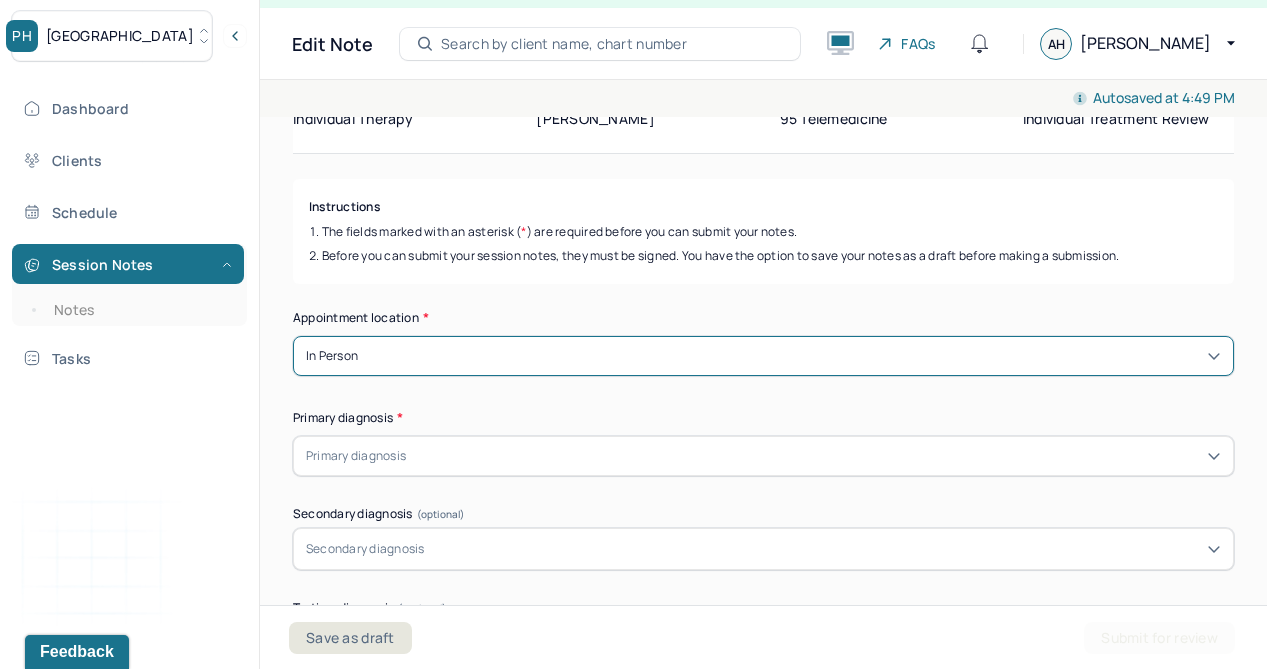 scroll, scrollTop: 201, scrollLeft: 0, axis: vertical 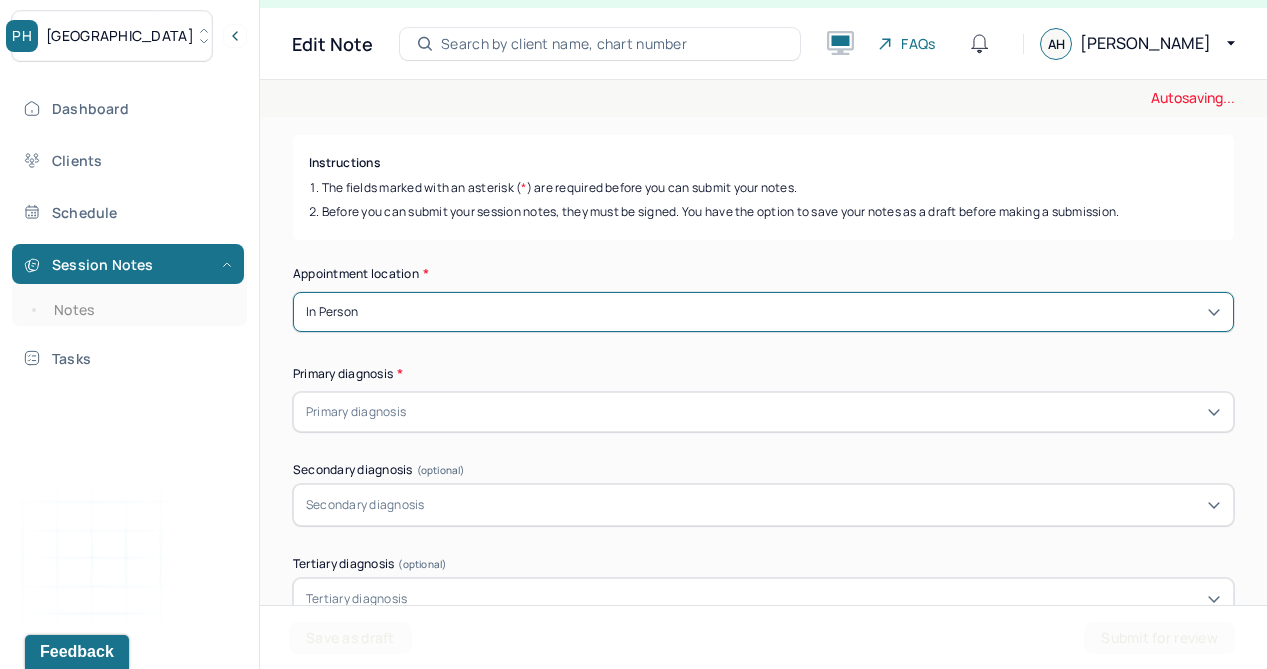 click on "Primary diagnosis" at bounding box center [356, 412] 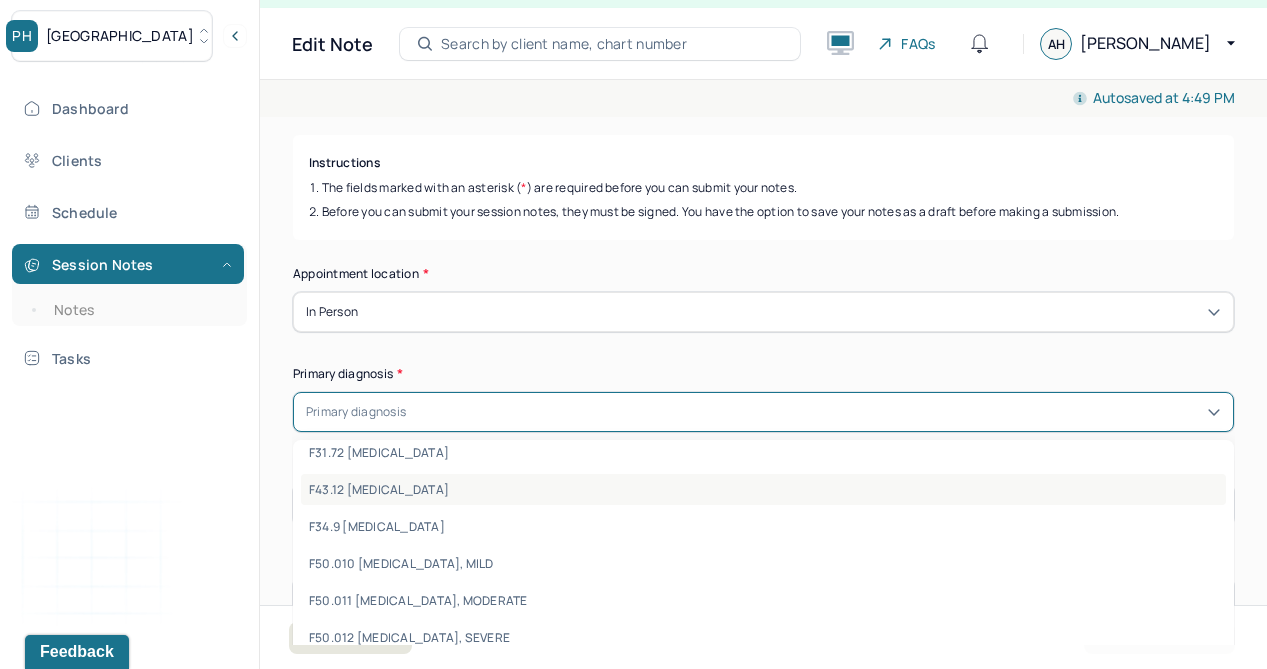 scroll, scrollTop: 142, scrollLeft: 0, axis: vertical 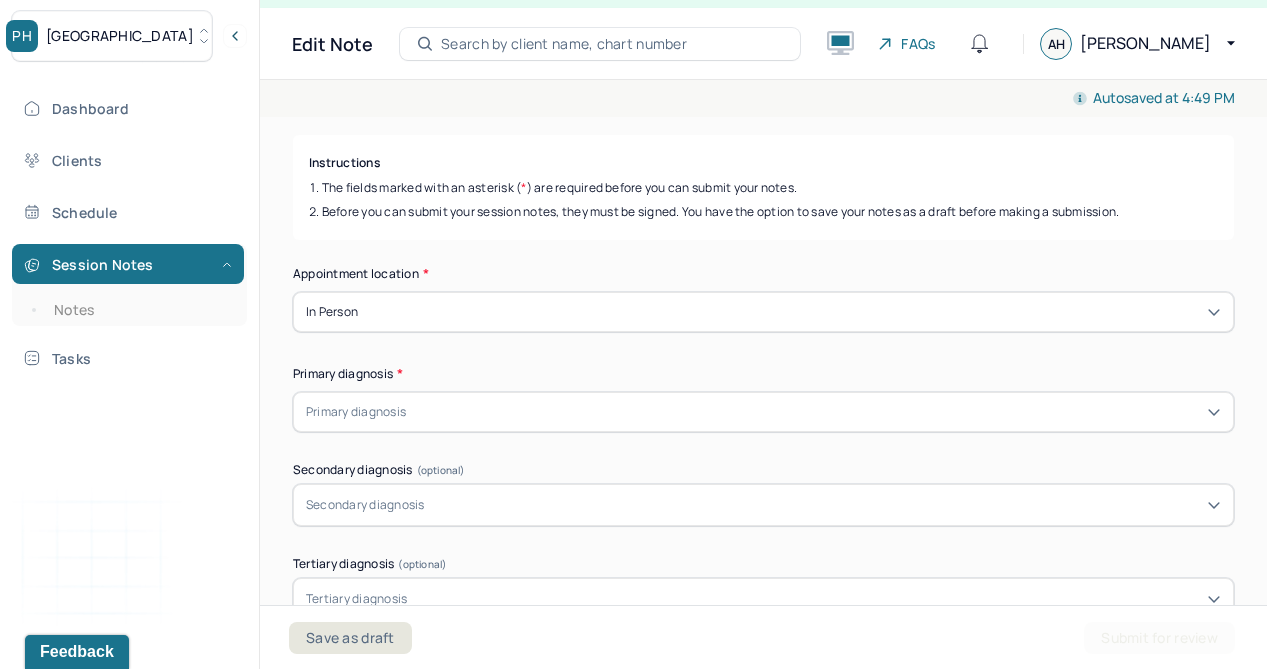 click on "Appointment location * In person Primary diagnosis * Primary diagnosis Secondary diagnosis (optional) Secondary diagnosis Tertiary diagnosis (optional) Tertiary diagnosis Presenting Concerns What are the problem(s) you are seeking help for? Symptoms Anxiety [MEDICAL_DATA] [MEDICAL_DATA] Easily distracted Impulsive [MEDICAL_DATA] Alcohol Anger outburst Unable to feel pleasure Excessive energy [MEDICAL_DATA] Tobacco [MEDICAL_DATA] Other symptoms (optional) Physical symptoms * Medication physical/psychiatric * Sleeping habits and concerns * Difficulties with appetite or eating patterns *" at bounding box center [763, 1079] 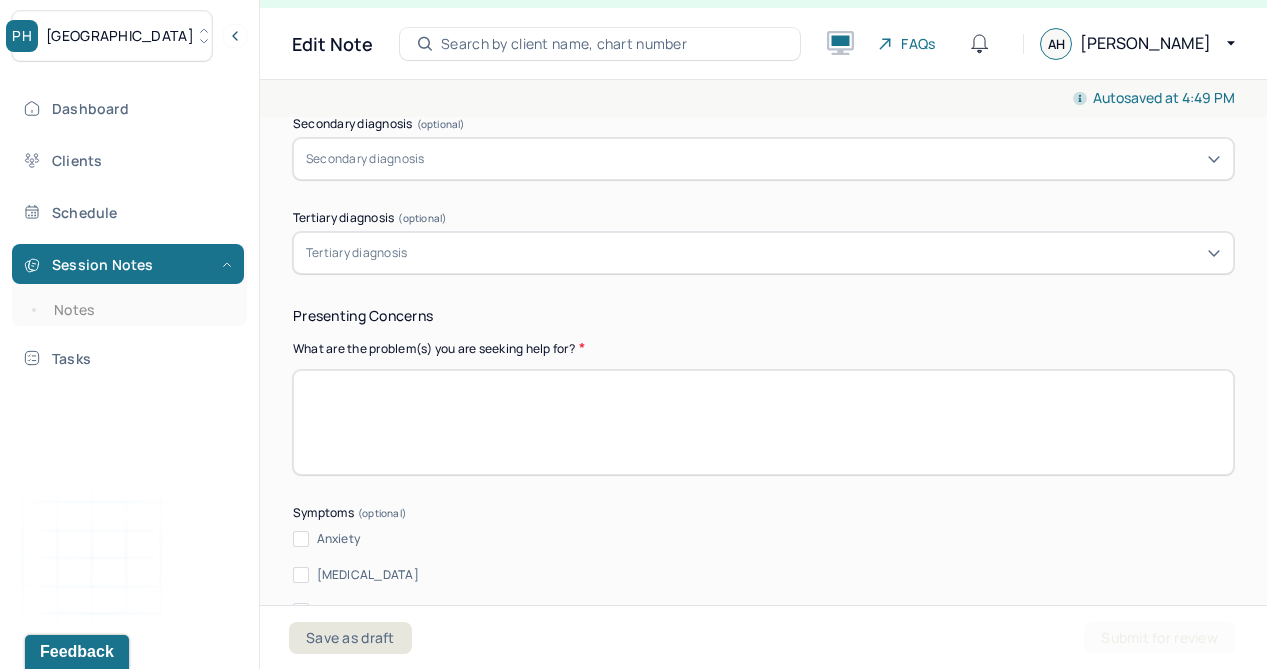 scroll, scrollTop: 557, scrollLeft: 0, axis: vertical 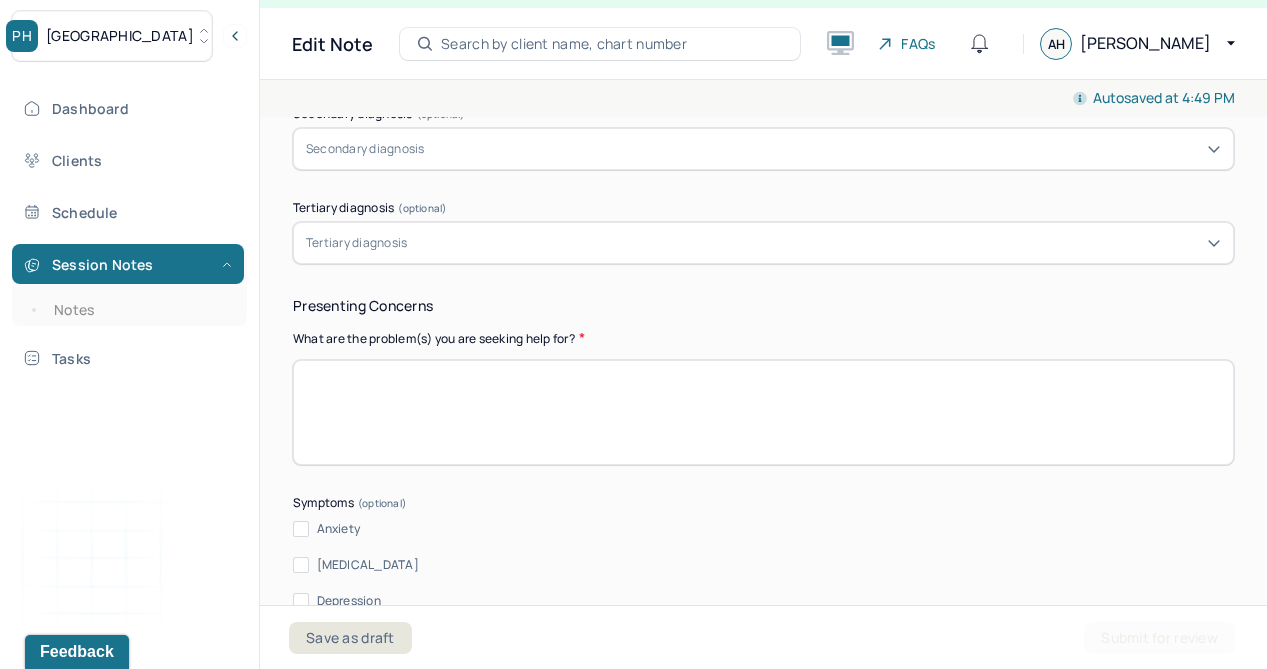 click at bounding box center (763, 412) 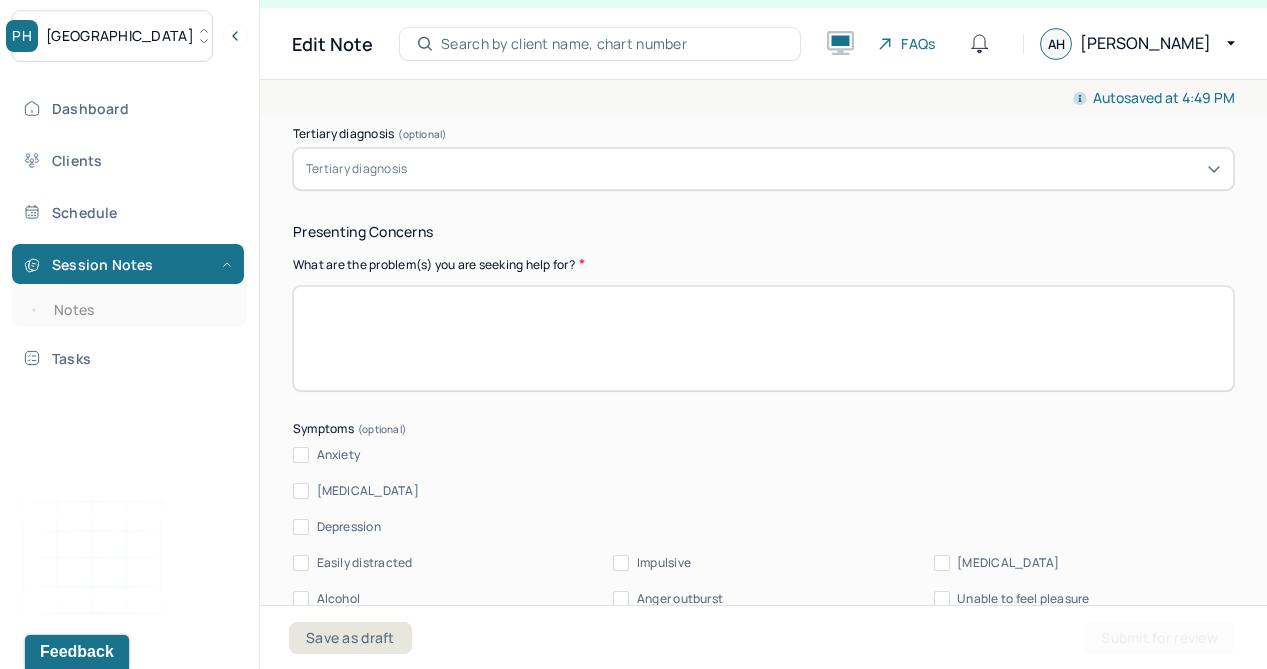 scroll, scrollTop: 660, scrollLeft: 0, axis: vertical 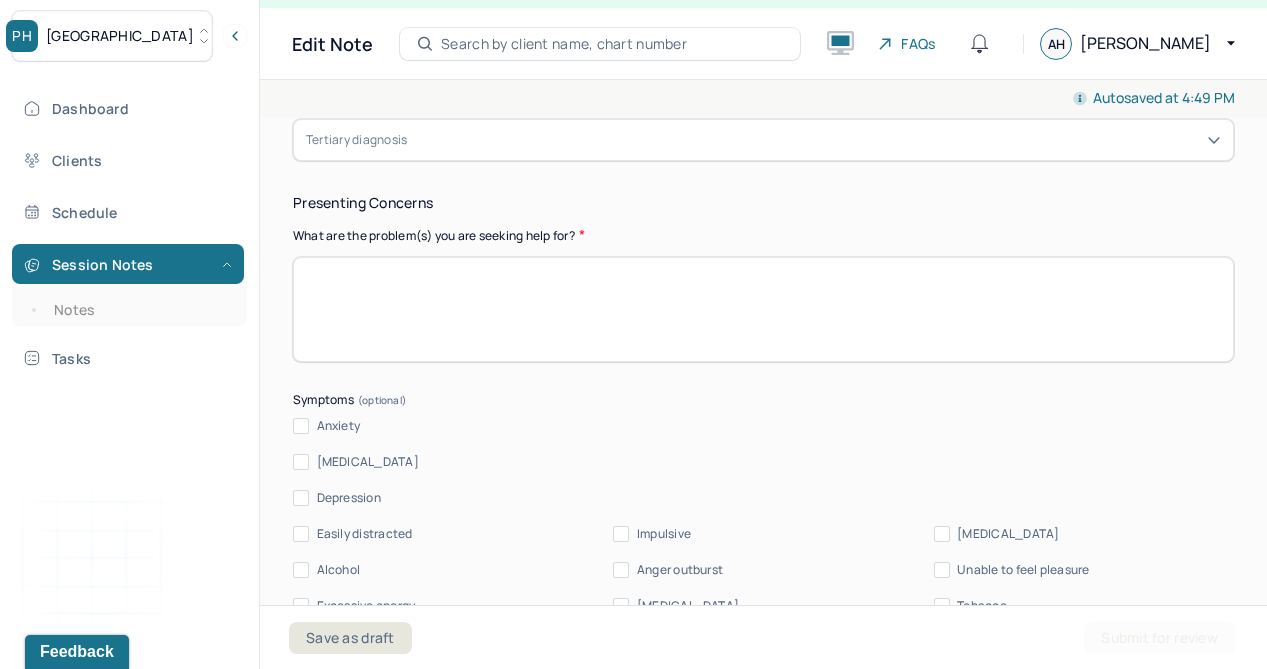 click on "Anxiety" at bounding box center [339, 426] 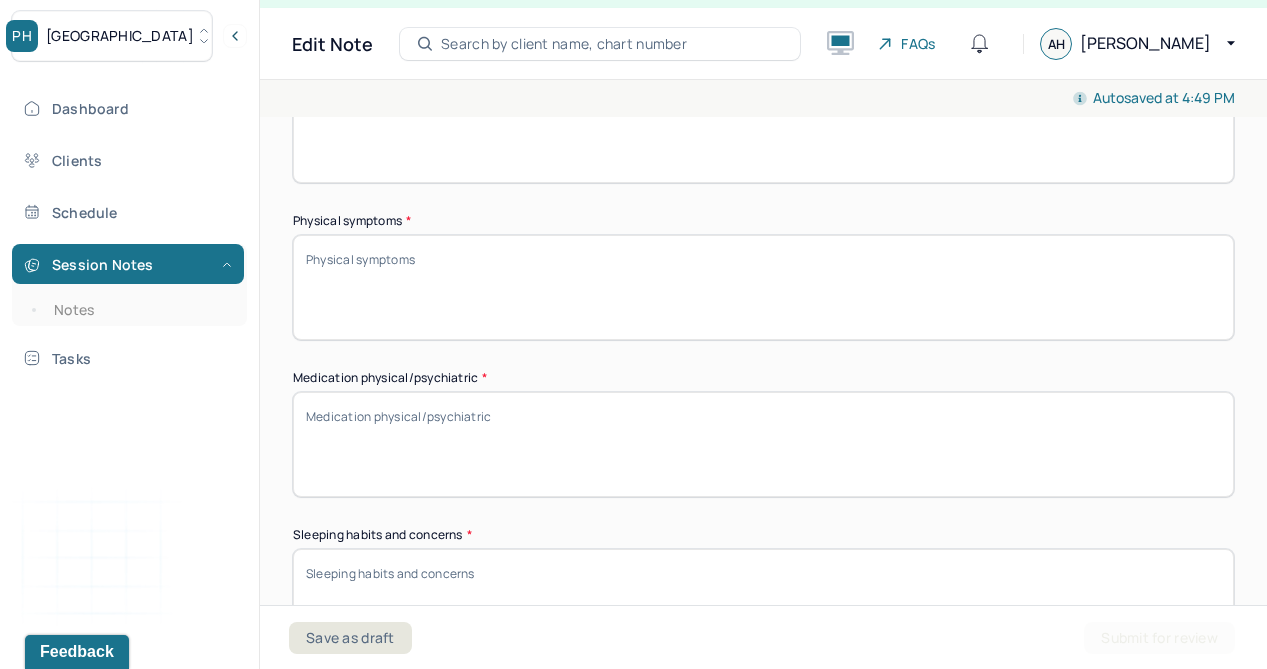 scroll, scrollTop: 1443, scrollLeft: 0, axis: vertical 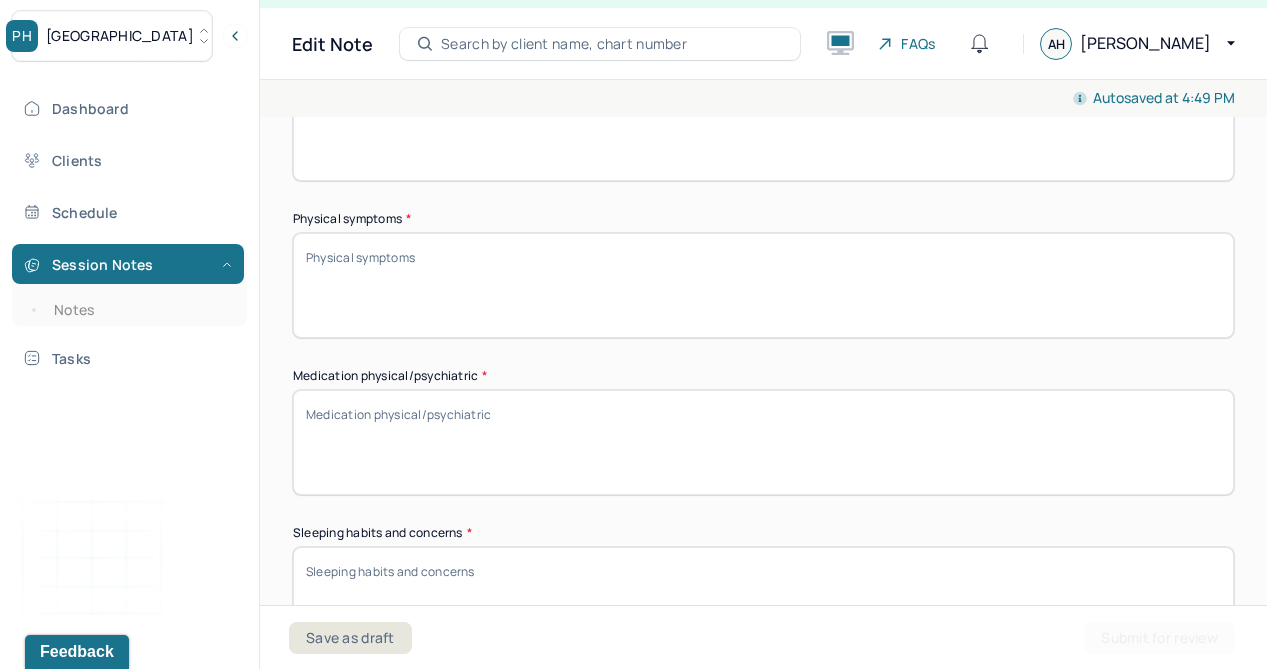 click on "Medication physical/psychiatric *" at bounding box center [763, 442] 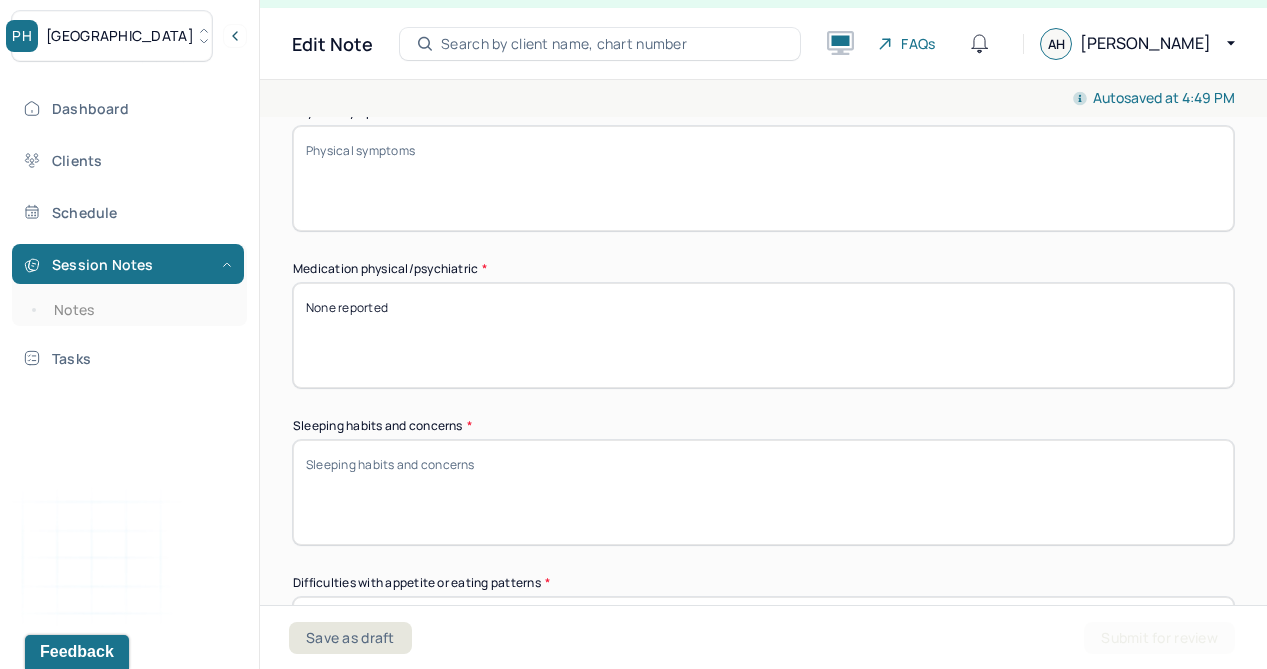 scroll, scrollTop: 1551, scrollLeft: 0, axis: vertical 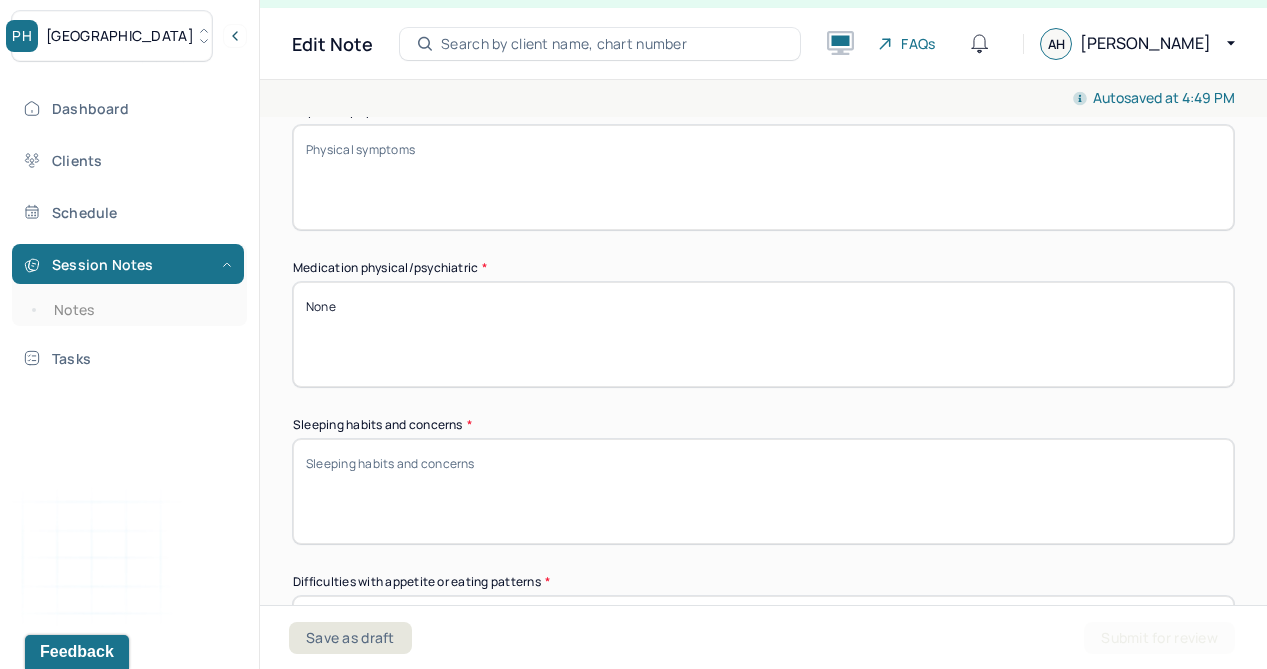 type on "None" 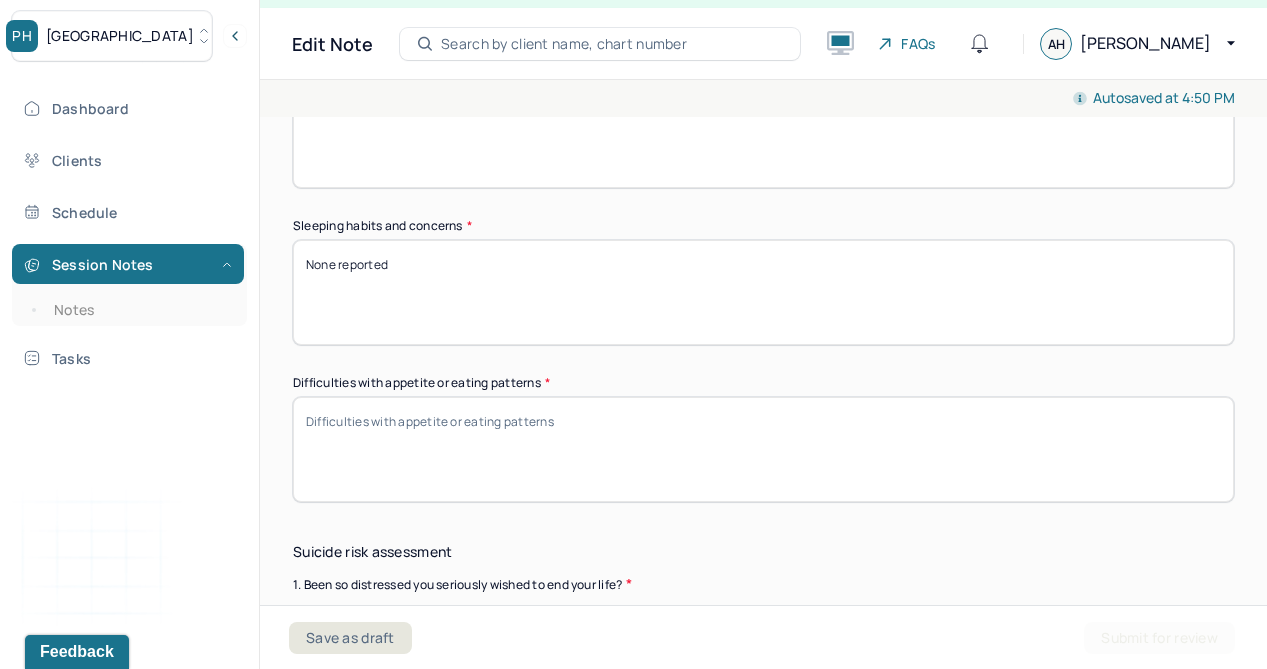 scroll, scrollTop: 1788, scrollLeft: 0, axis: vertical 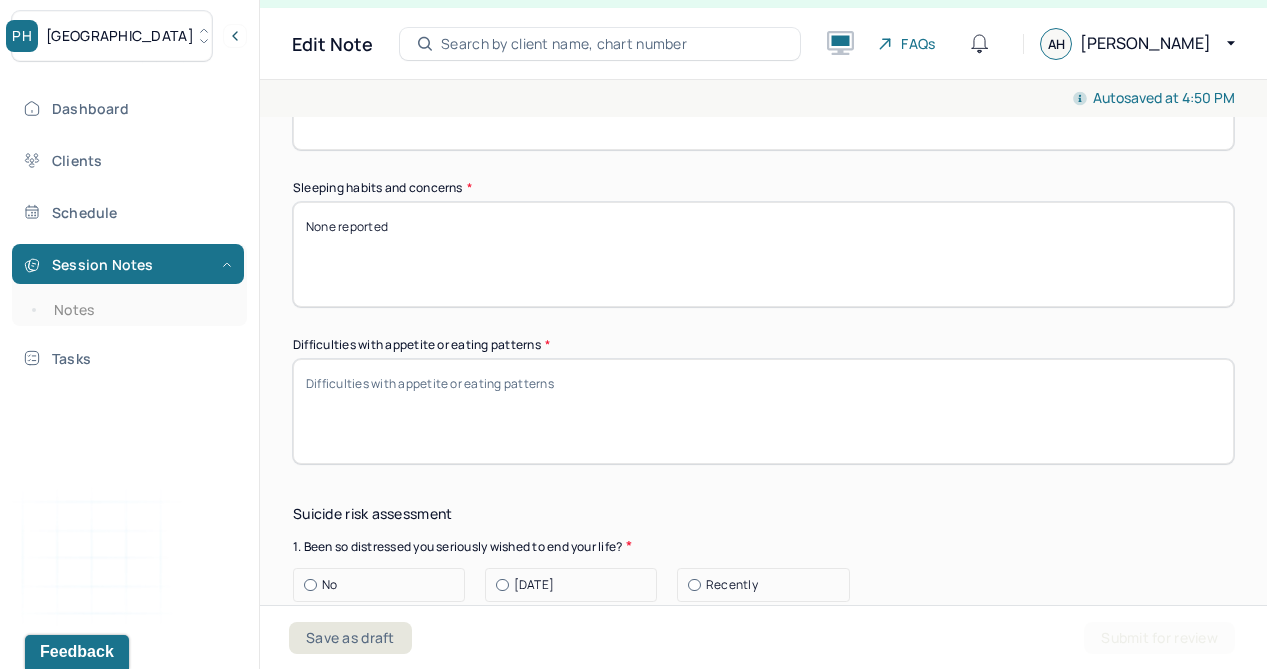 type on "None reported" 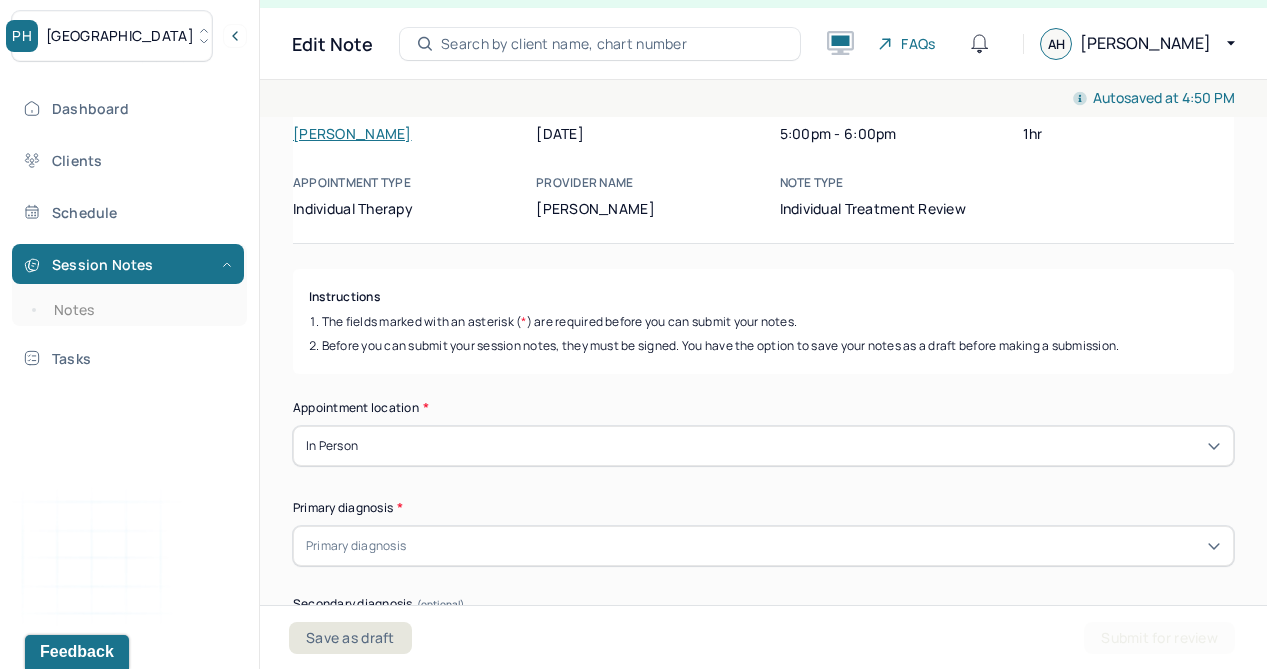 scroll, scrollTop: 0, scrollLeft: 0, axis: both 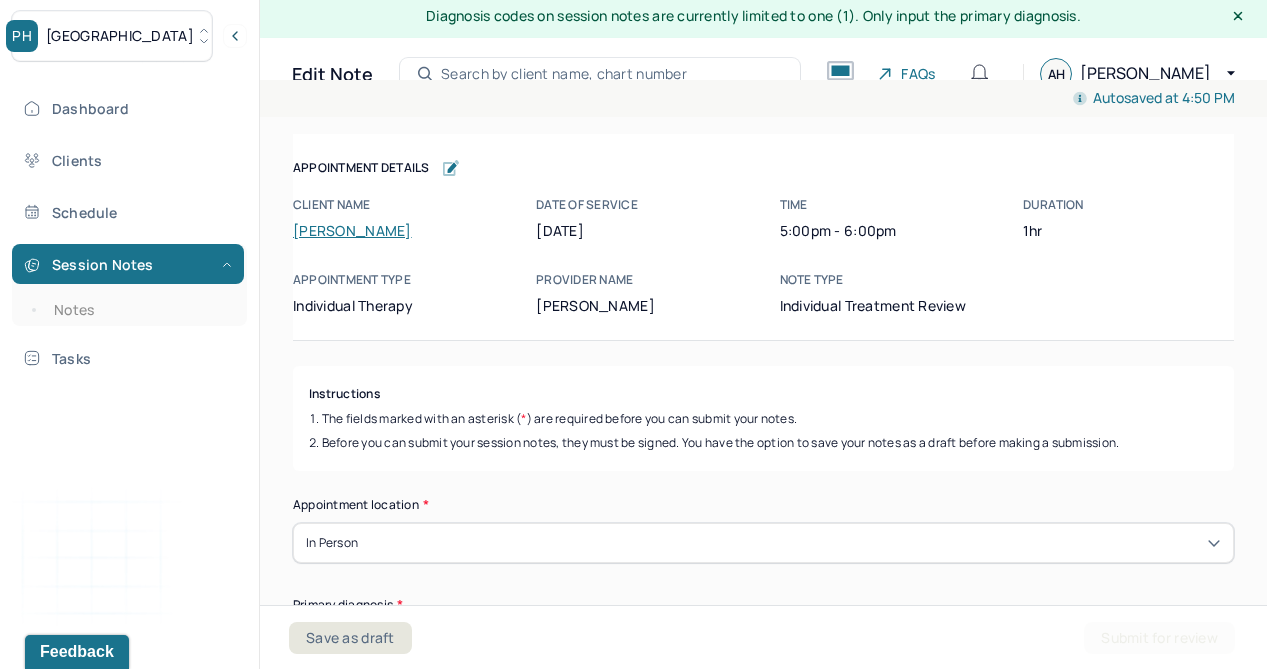 type on "None reported" 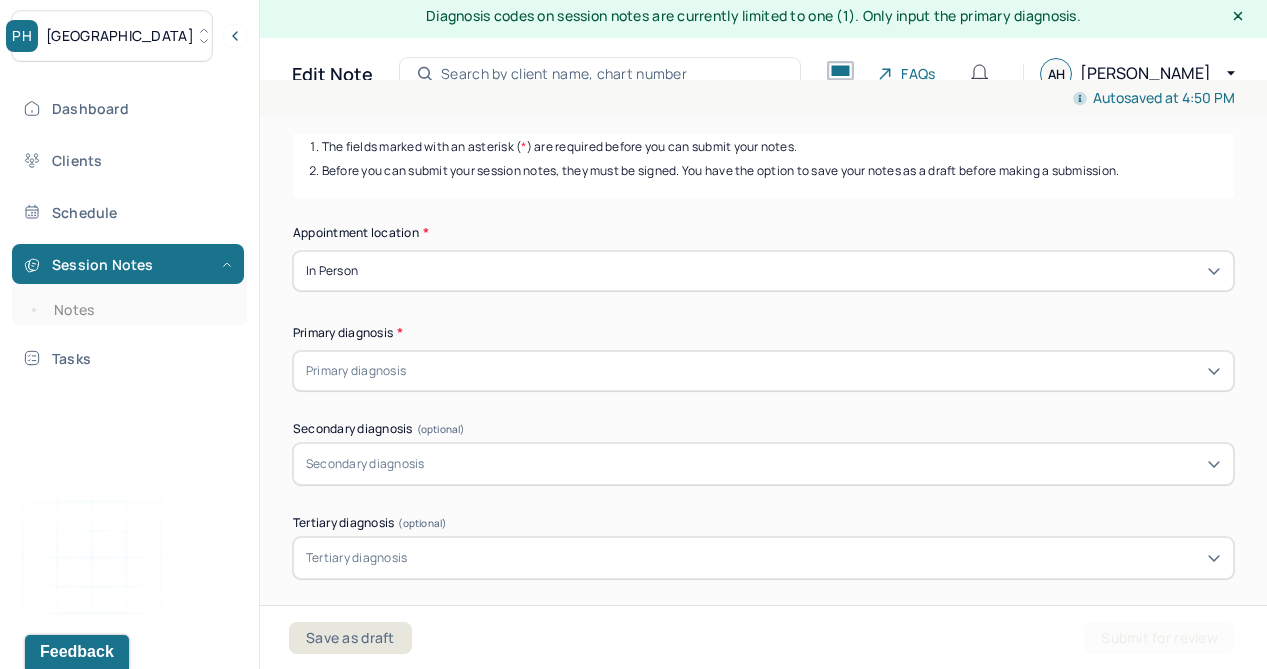 scroll, scrollTop: 287, scrollLeft: 0, axis: vertical 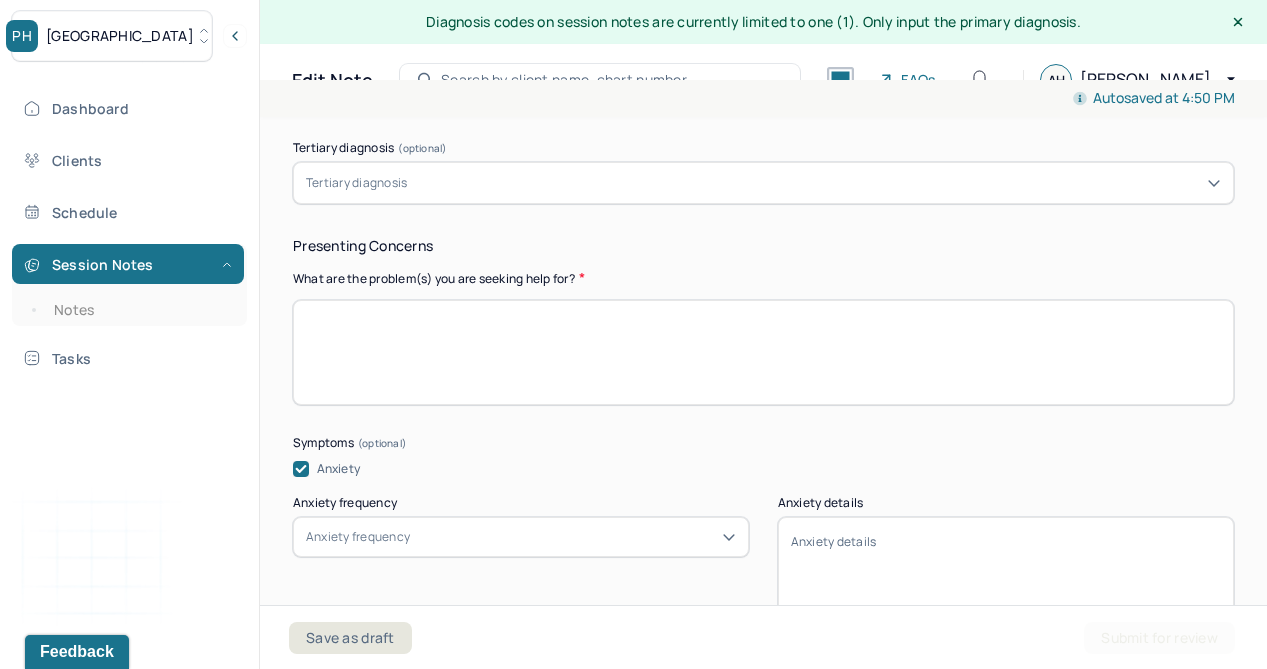 click at bounding box center [763, 352] 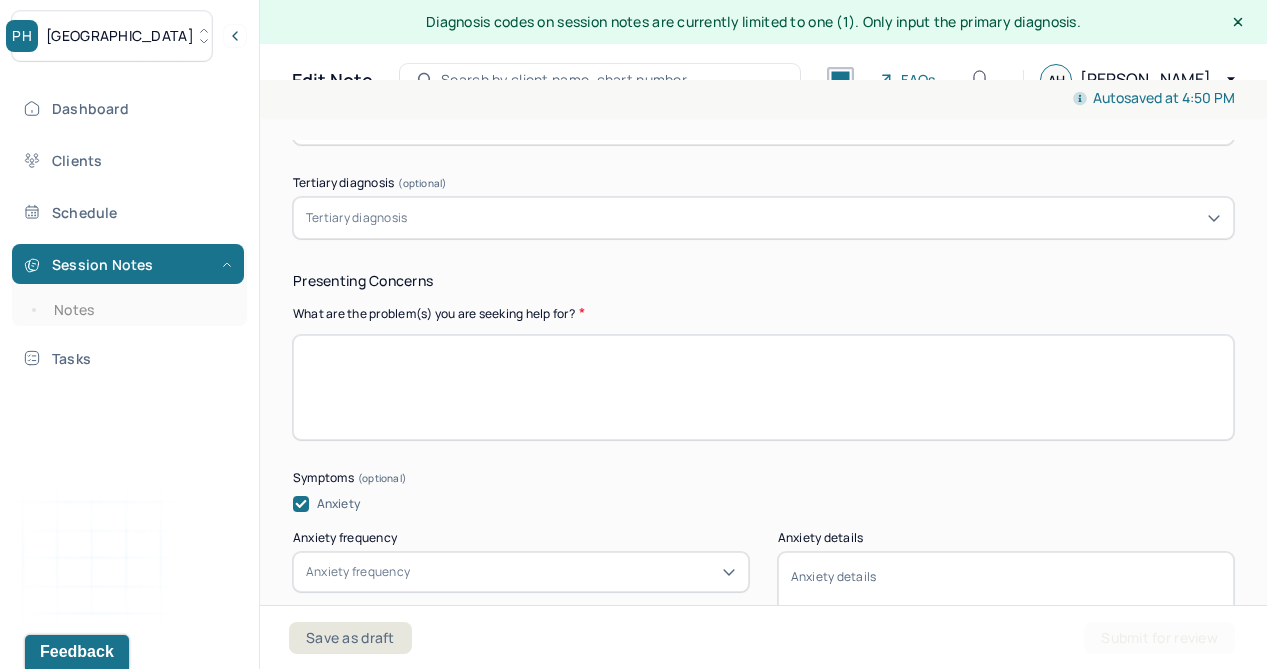 scroll, scrollTop: 648, scrollLeft: 0, axis: vertical 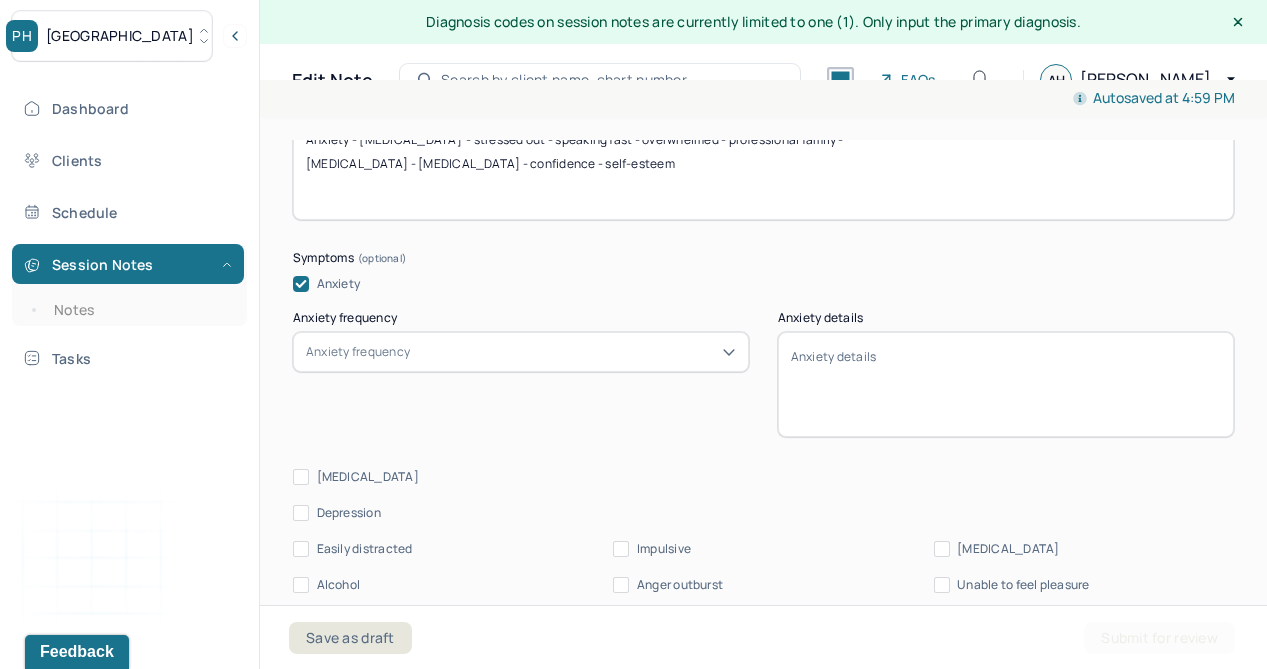 type on "Anxiety - [MEDICAL_DATA]  - stressed out - speaking fast - overwhelmed - professional family -
[MEDICAL_DATA] - [MEDICAL_DATA] - confidence - self-esteem" 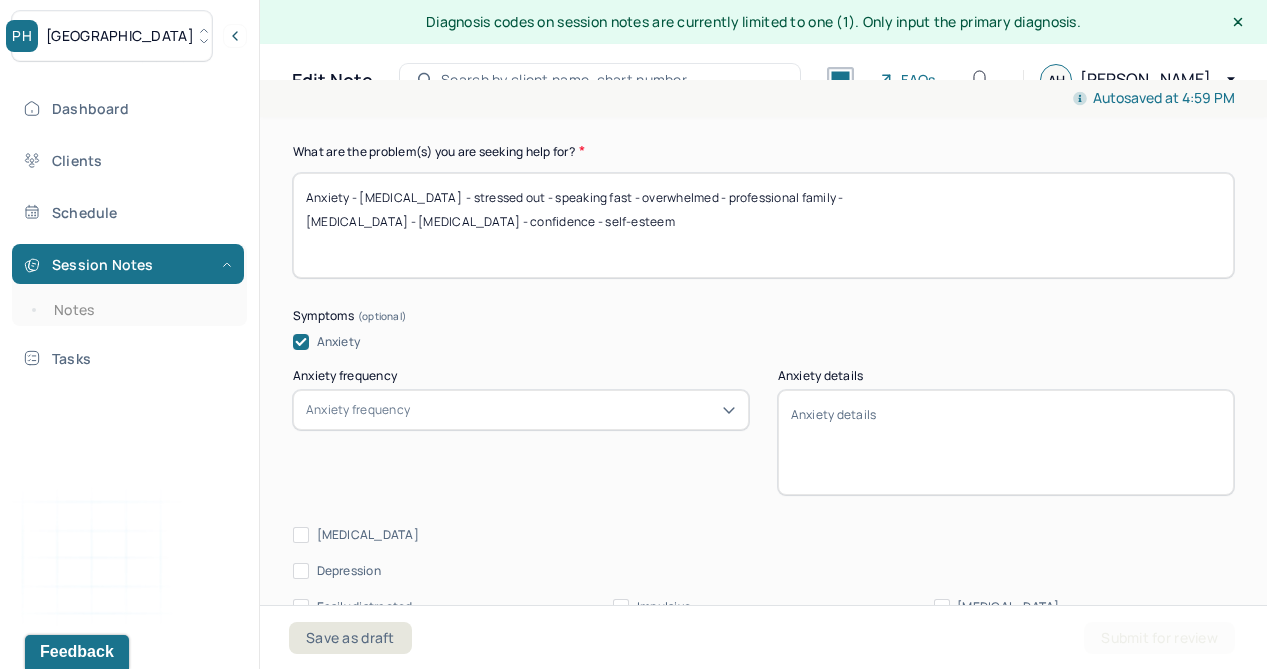 scroll, scrollTop: 771, scrollLeft: 0, axis: vertical 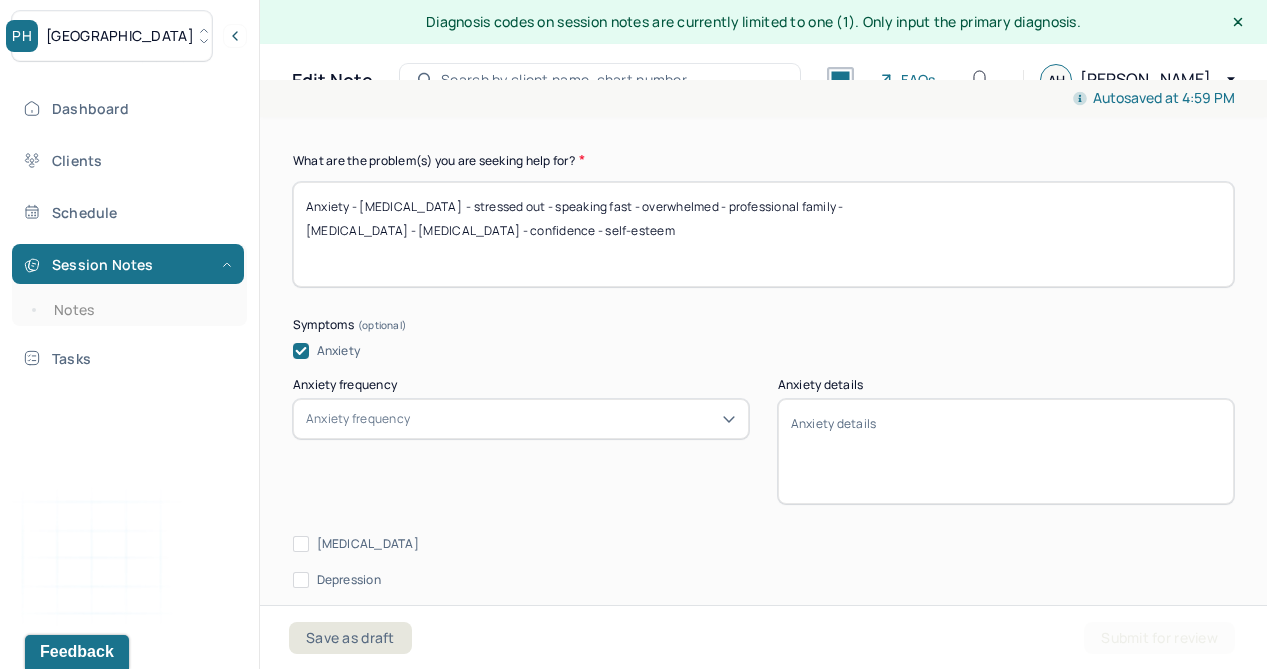 click on "Anxiety - [MEDICAL_DATA]  - stressed out - speaking fast - overwhelmed - professional family -
[MEDICAL_DATA] - [MEDICAL_DATA] - confidence - self-esteem" at bounding box center (763, 234) 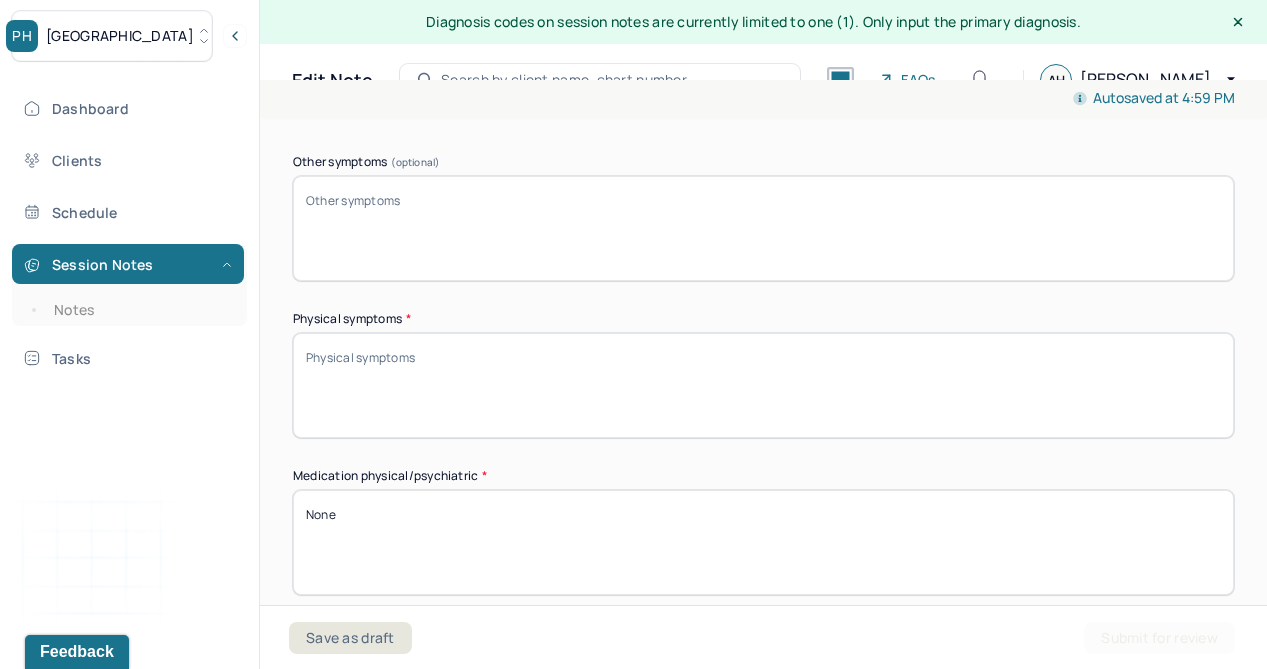 scroll, scrollTop: 1393, scrollLeft: 0, axis: vertical 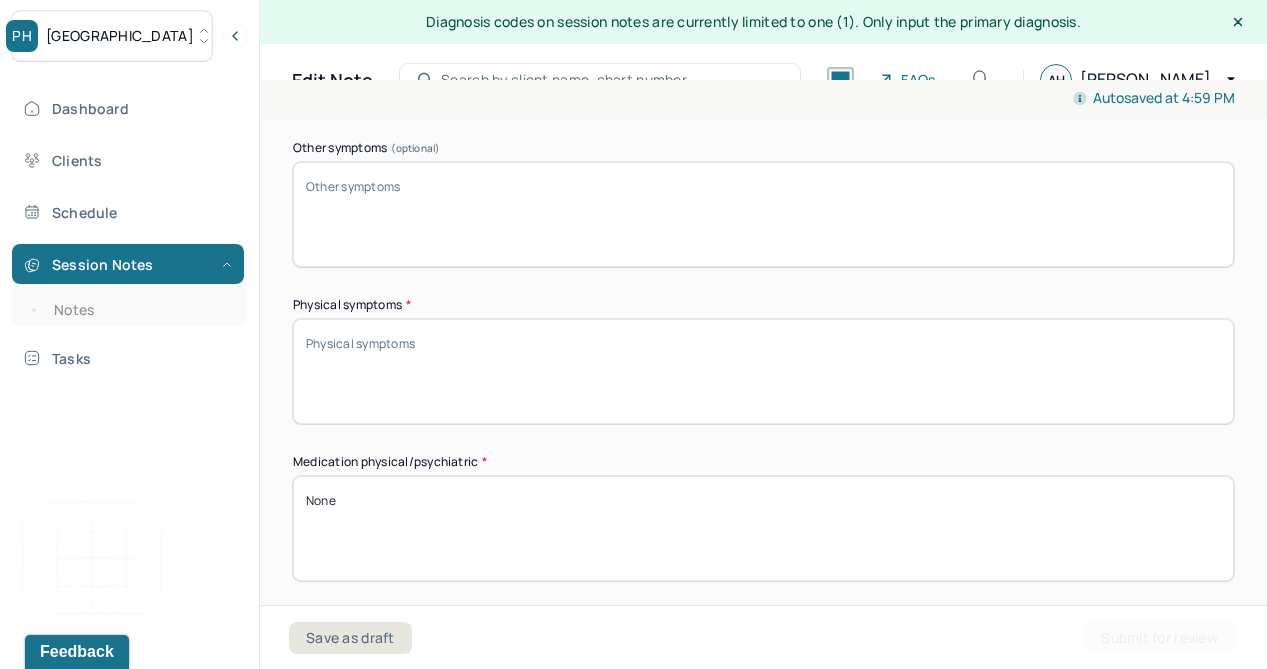 click on "Physical symptoms *" at bounding box center [763, 371] 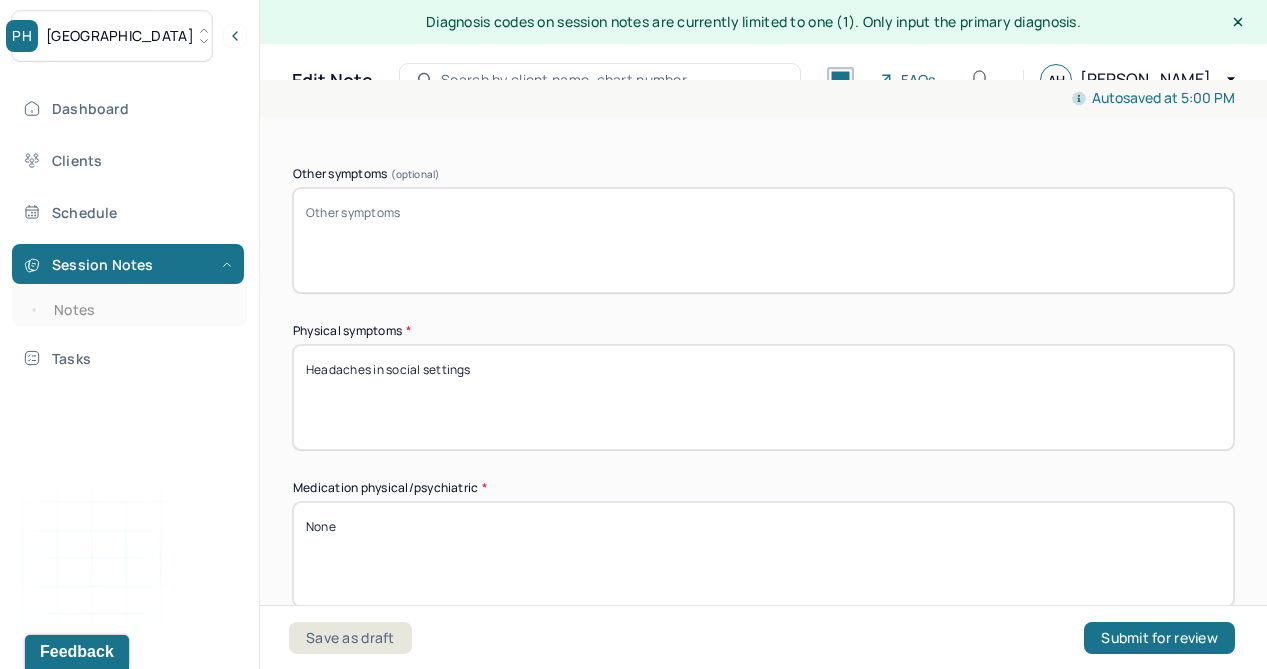 scroll, scrollTop: 1364, scrollLeft: 0, axis: vertical 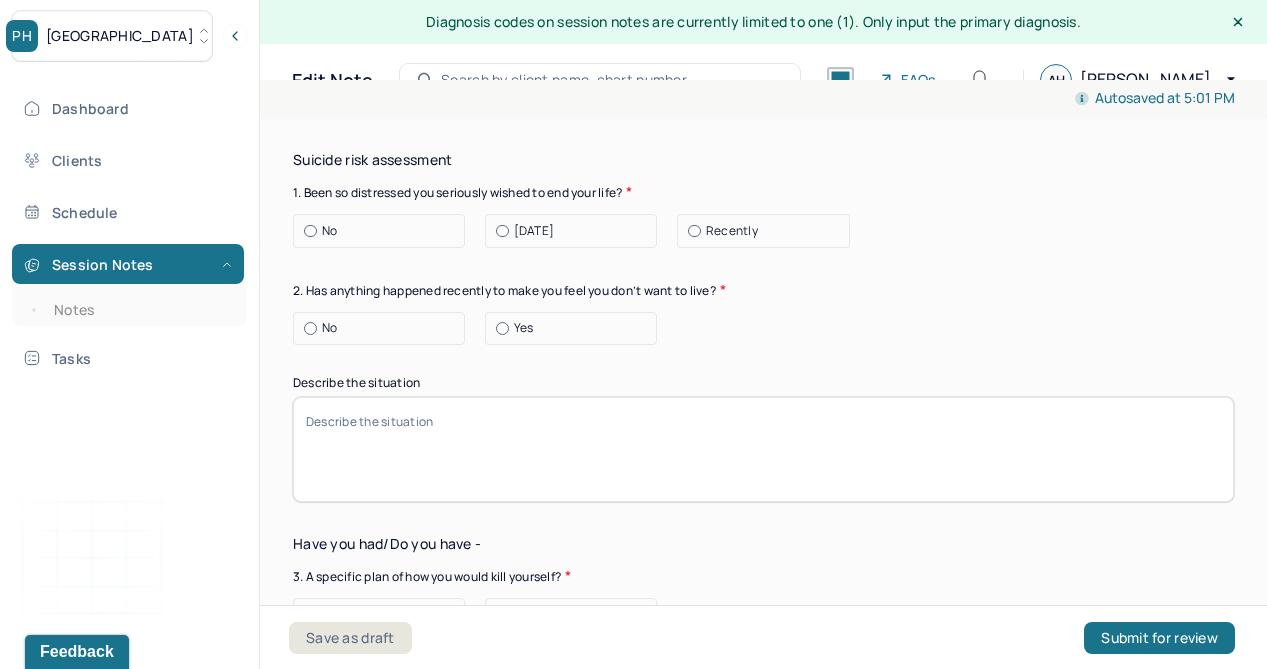 type on "Headaches in social settings
[MEDICAL_DATA] - everything going" 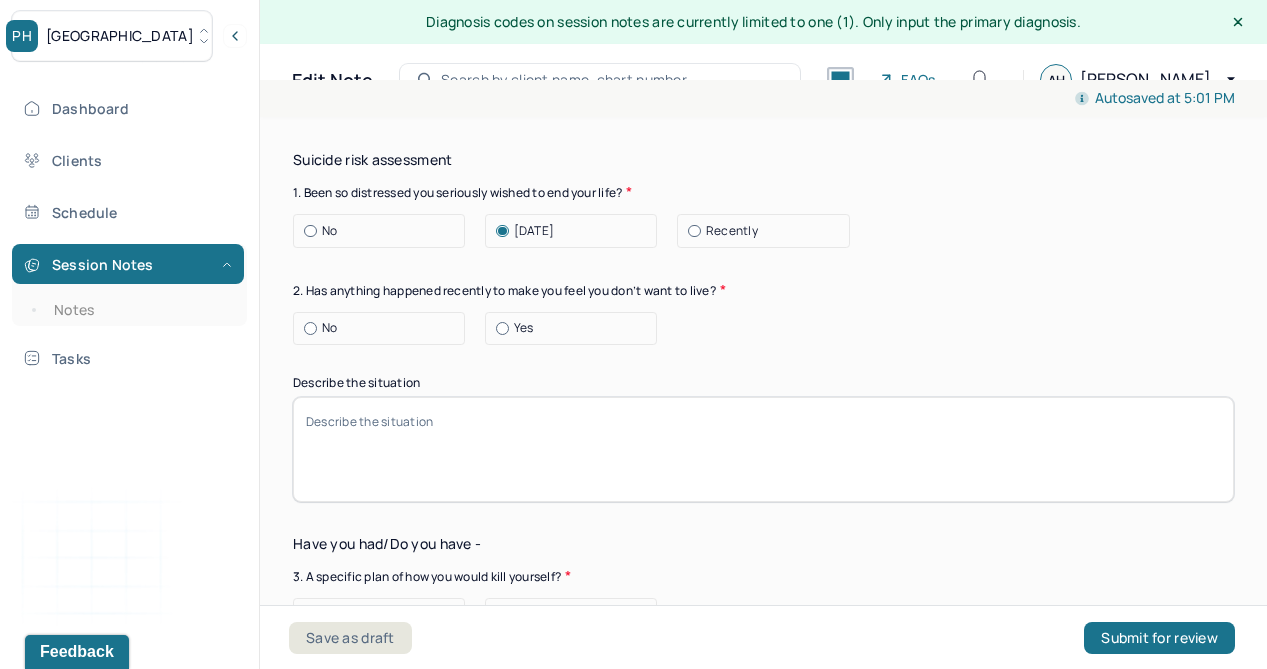 scroll, scrollTop: 2184, scrollLeft: 0, axis: vertical 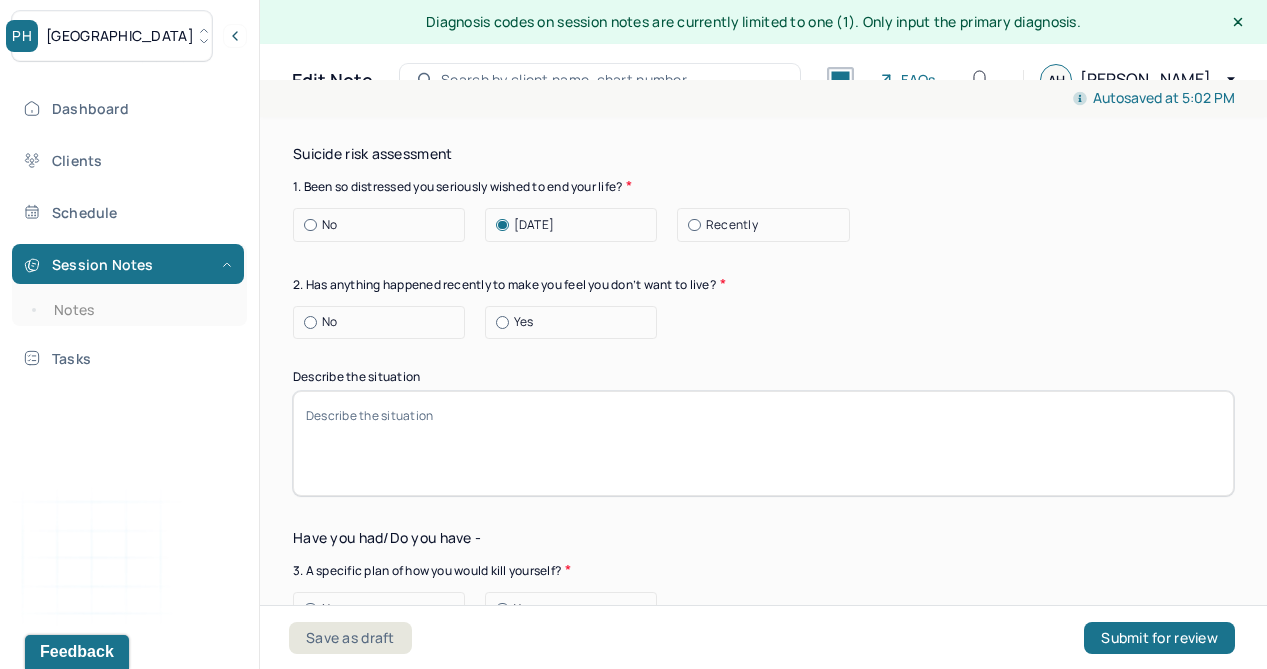 click on "No" at bounding box center (384, 225) 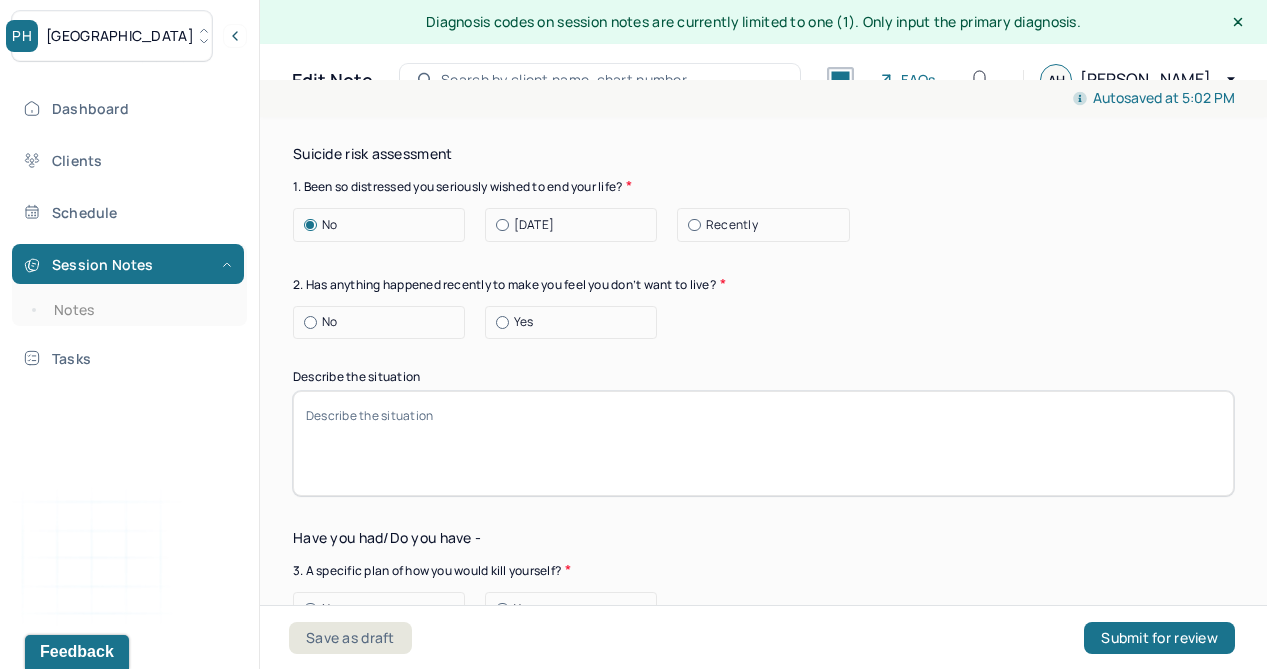 click on "Recently" at bounding box center (768, 225) 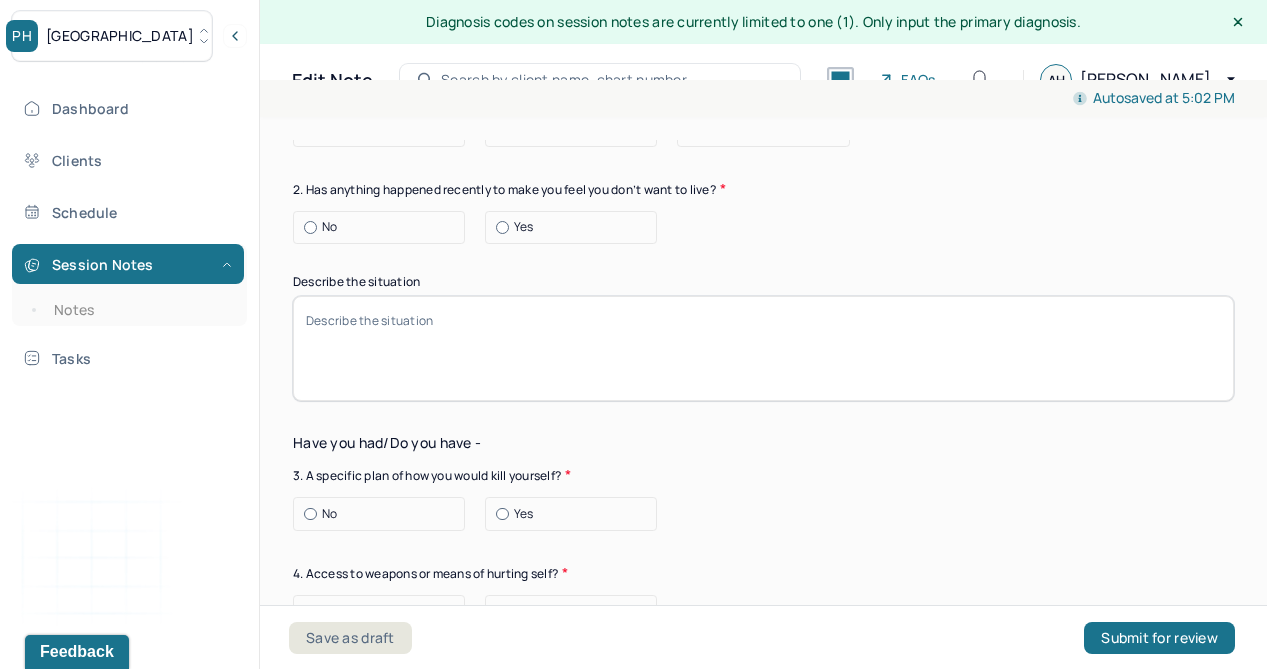 scroll, scrollTop: 2267, scrollLeft: 0, axis: vertical 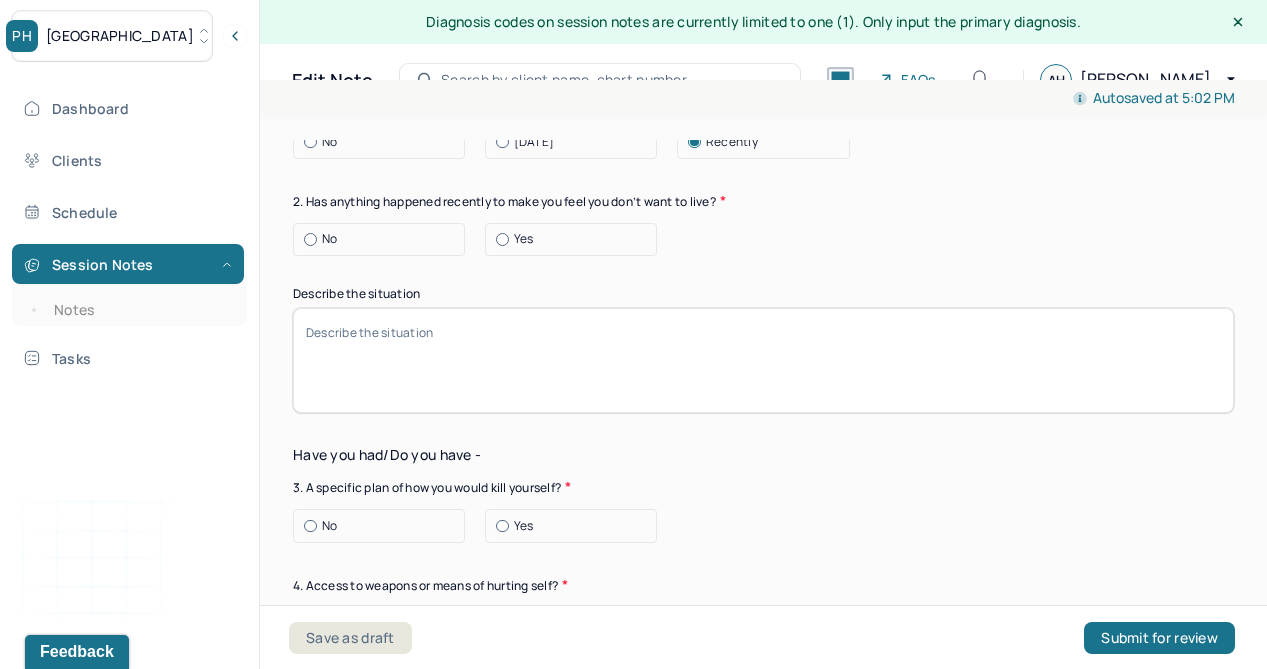 click at bounding box center [502, 239] 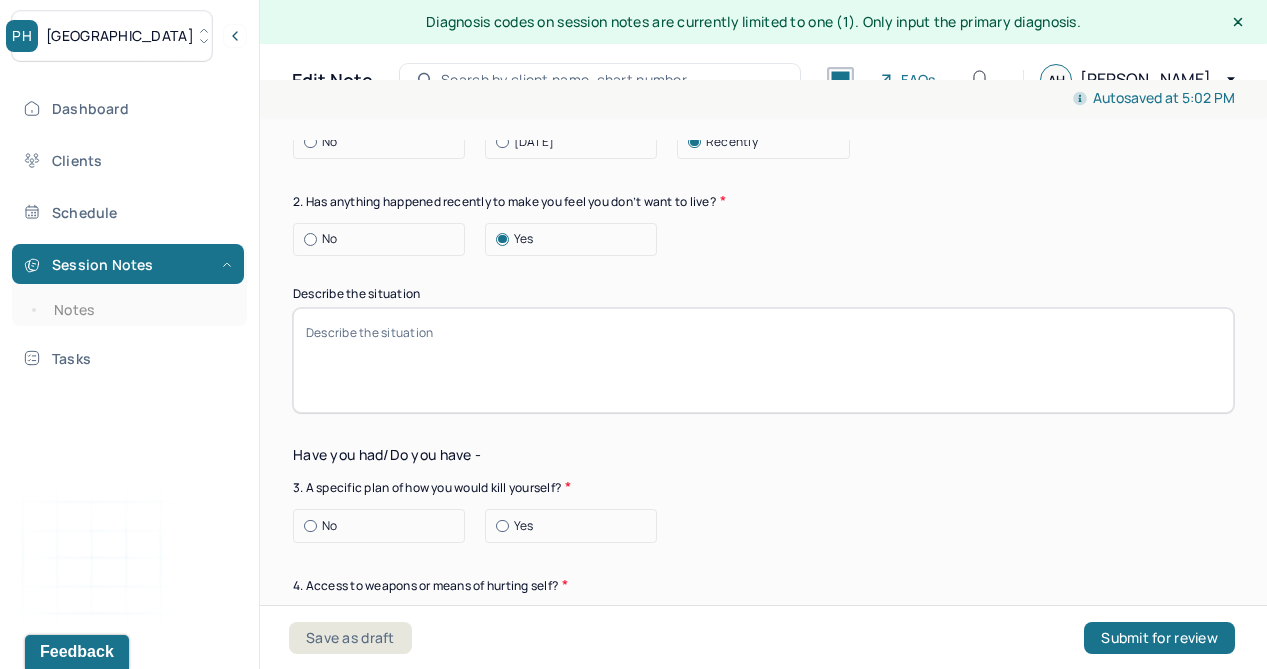 click on "Describe the situation" at bounding box center [763, 360] 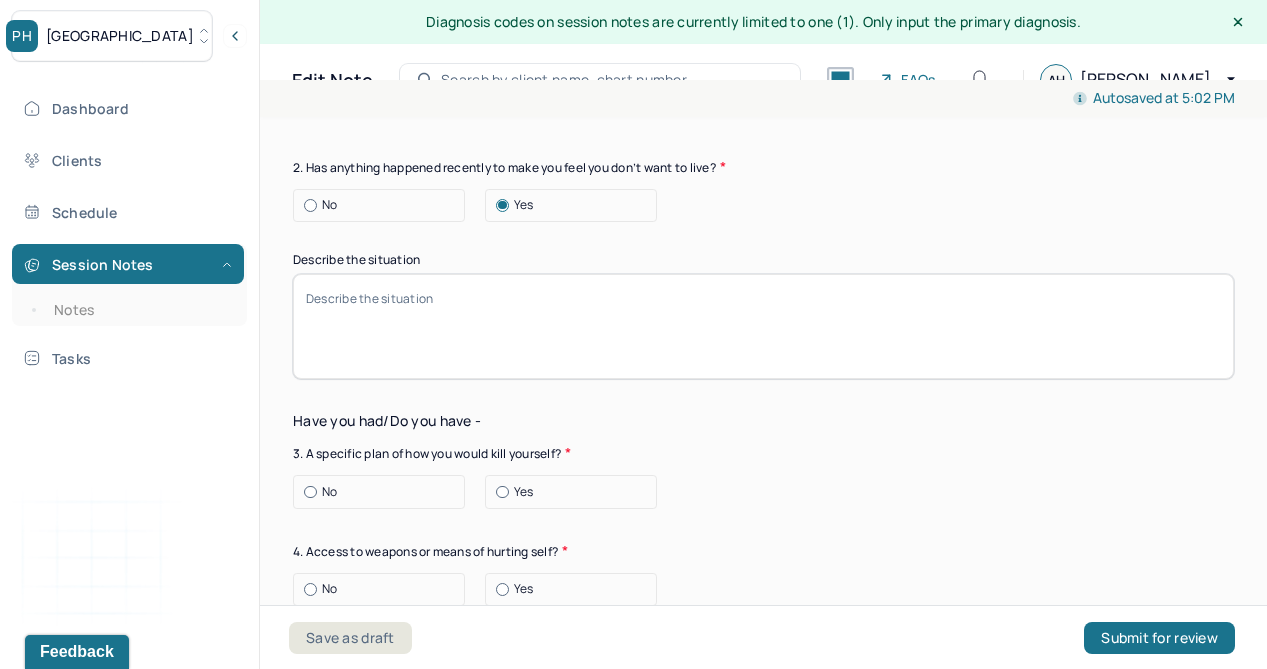 scroll, scrollTop: 2308, scrollLeft: 0, axis: vertical 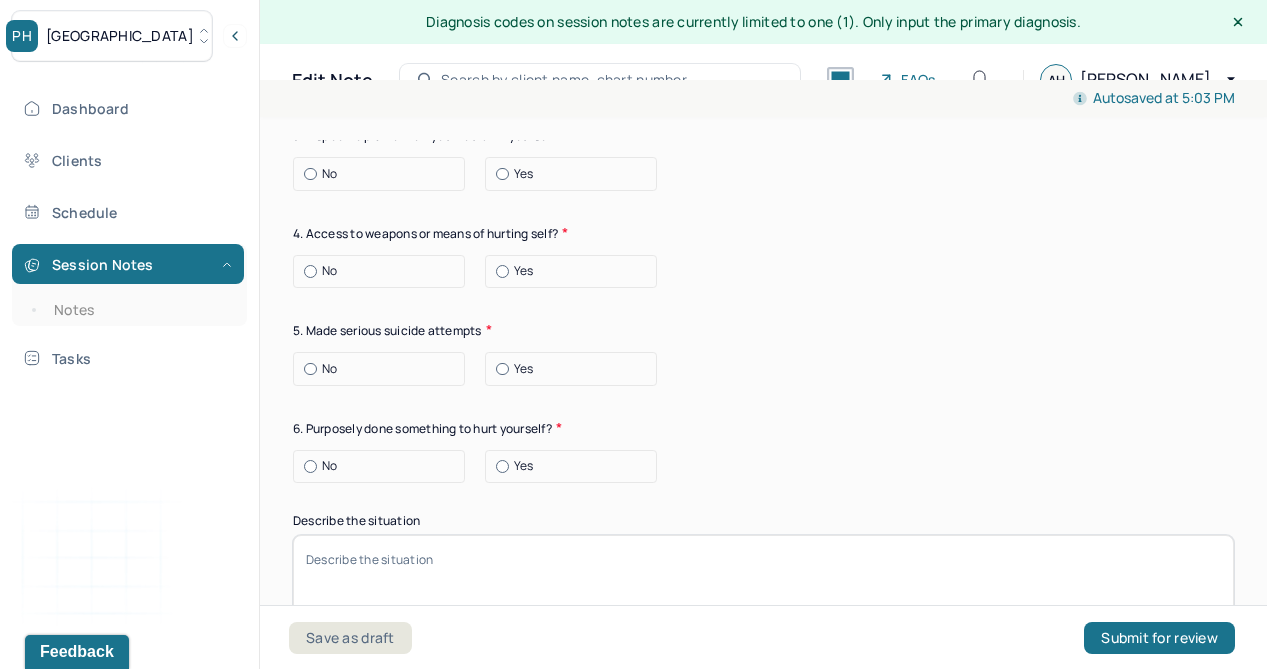 type on "The breakup - Mid april experienced a breakup" 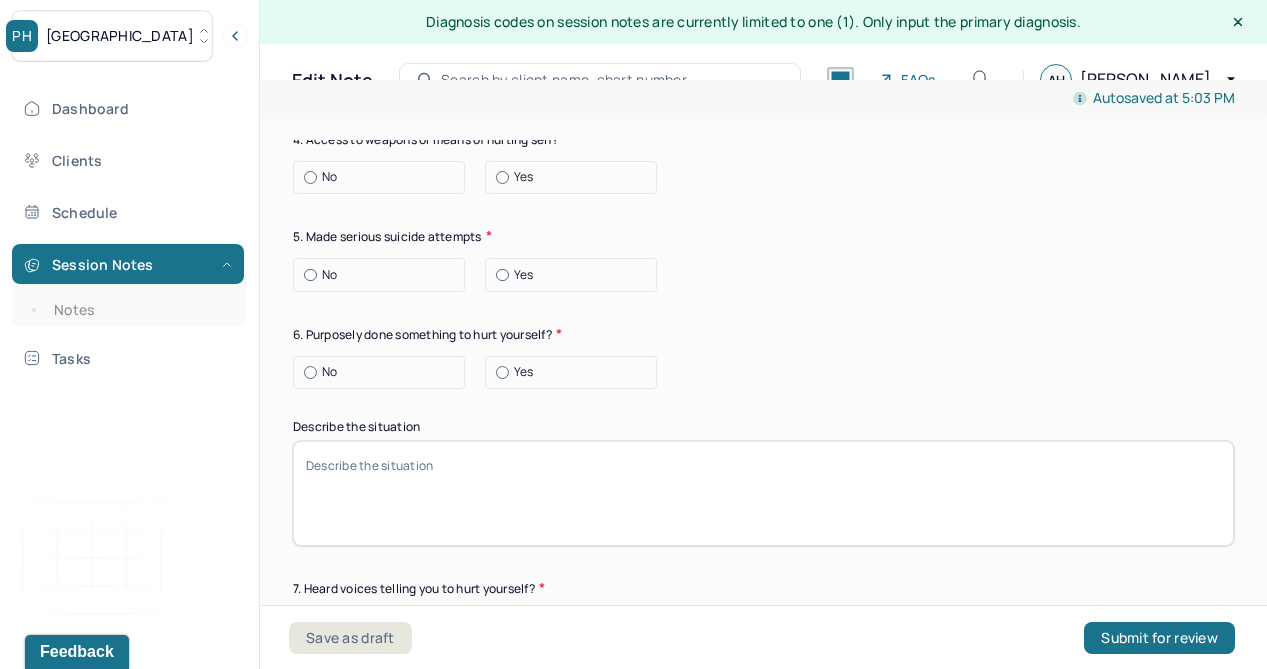 scroll, scrollTop: 2655, scrollLeft: 0, axis: vertical 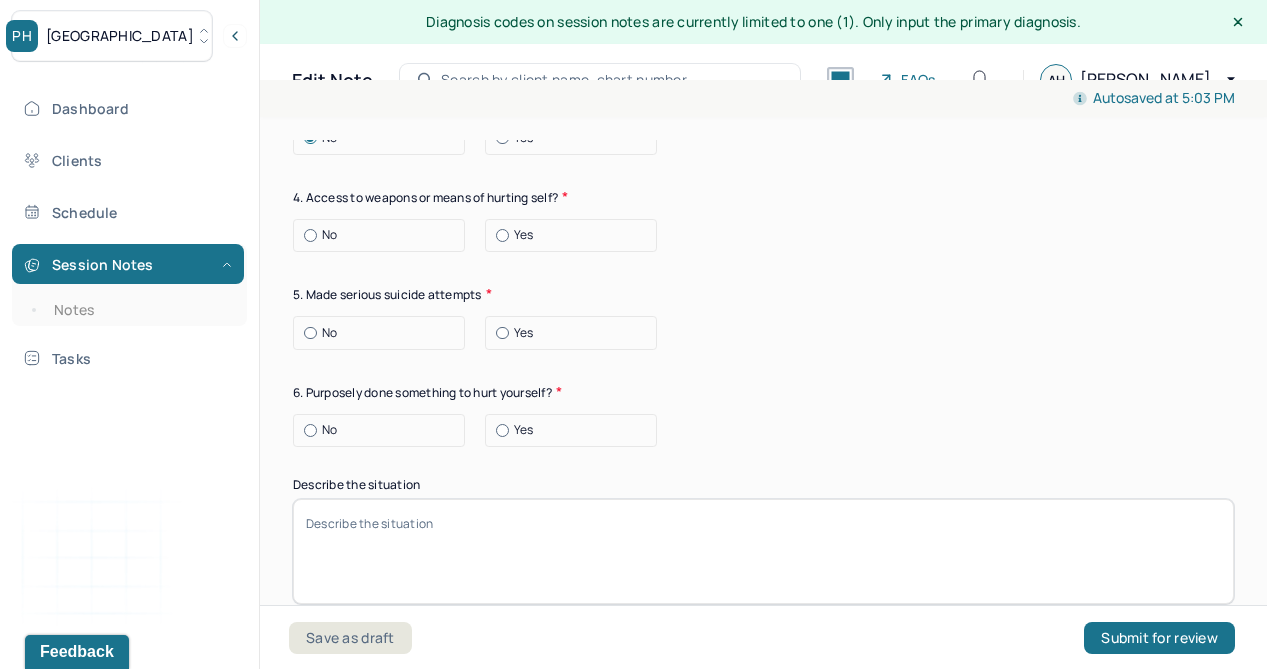 click on "No" at bounding box center [329, 235] 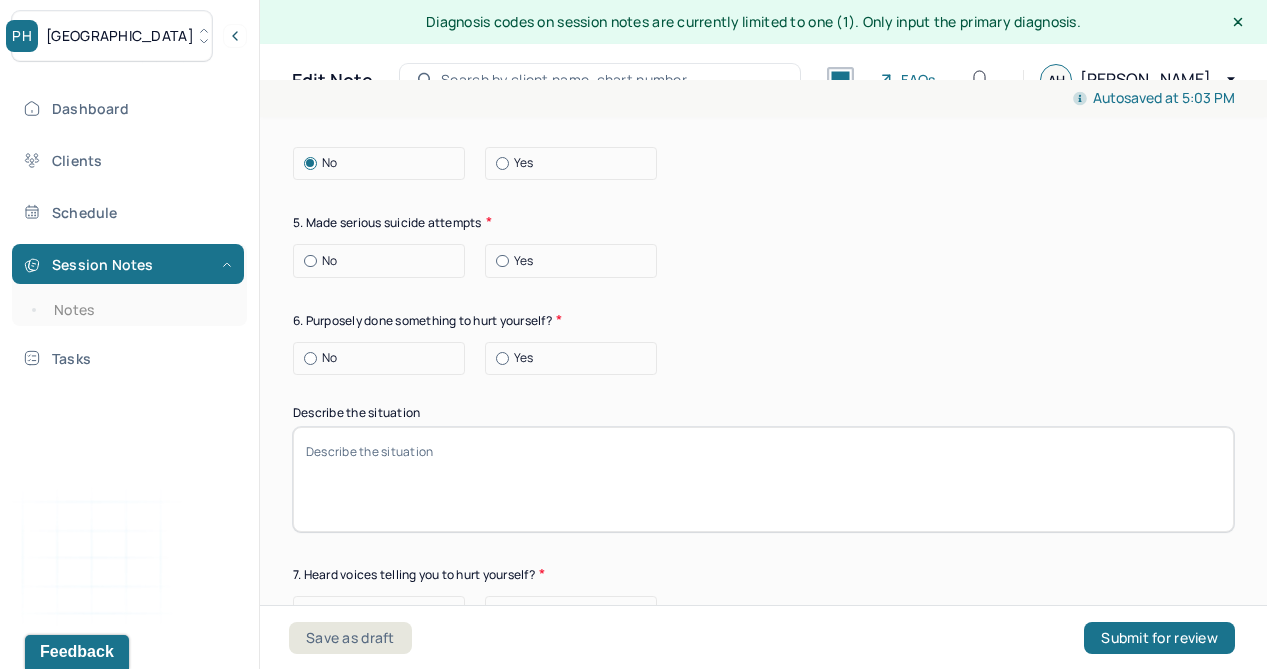 scroll, scrollTop: 2742, scrollLeft: 0, axis: vertical 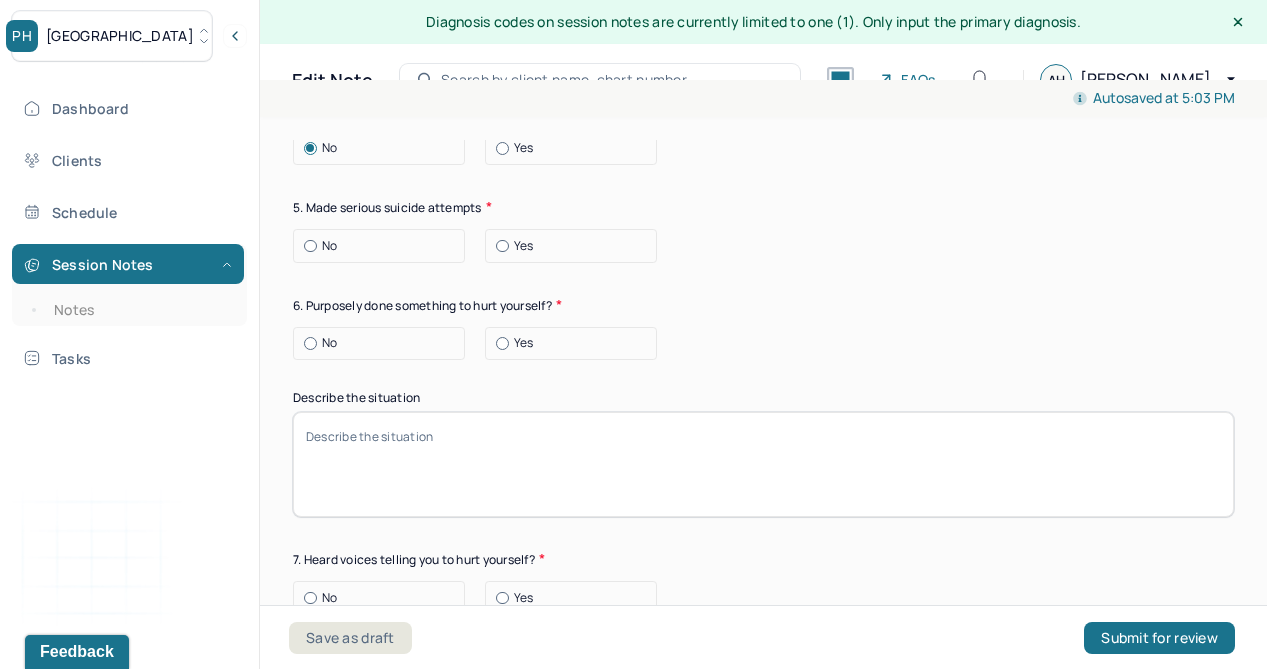 click on "No" at bounding box center (329, 246) 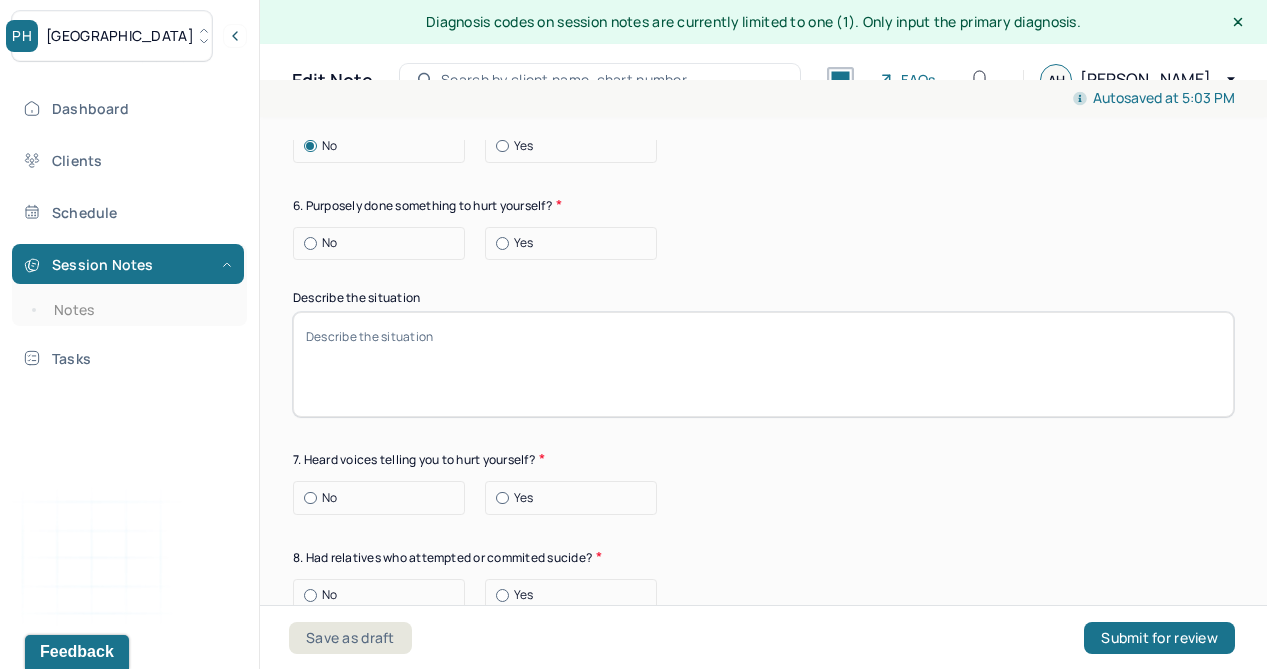 scroll, scrollTop: 2843, scrollLeft: 0, axis: vertical 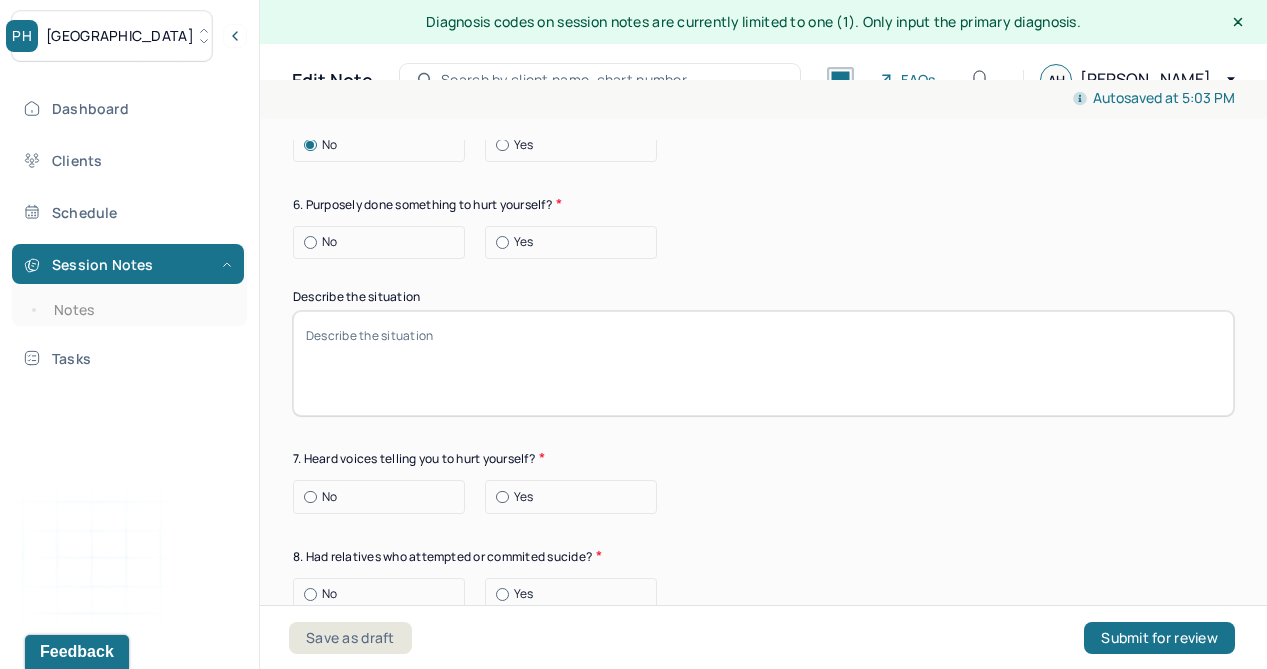 click on "No" at bounding box center (329, 242) 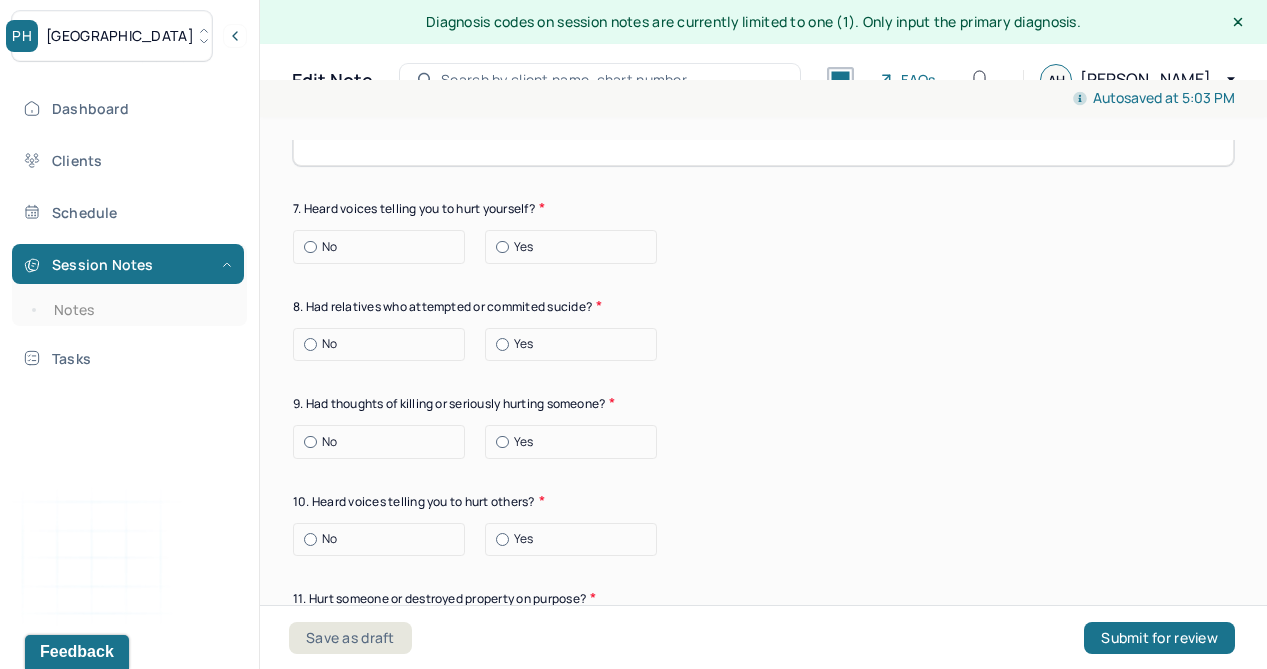 scroll, scrollTop: 3094, scrollLeft: 0, axis: vertical 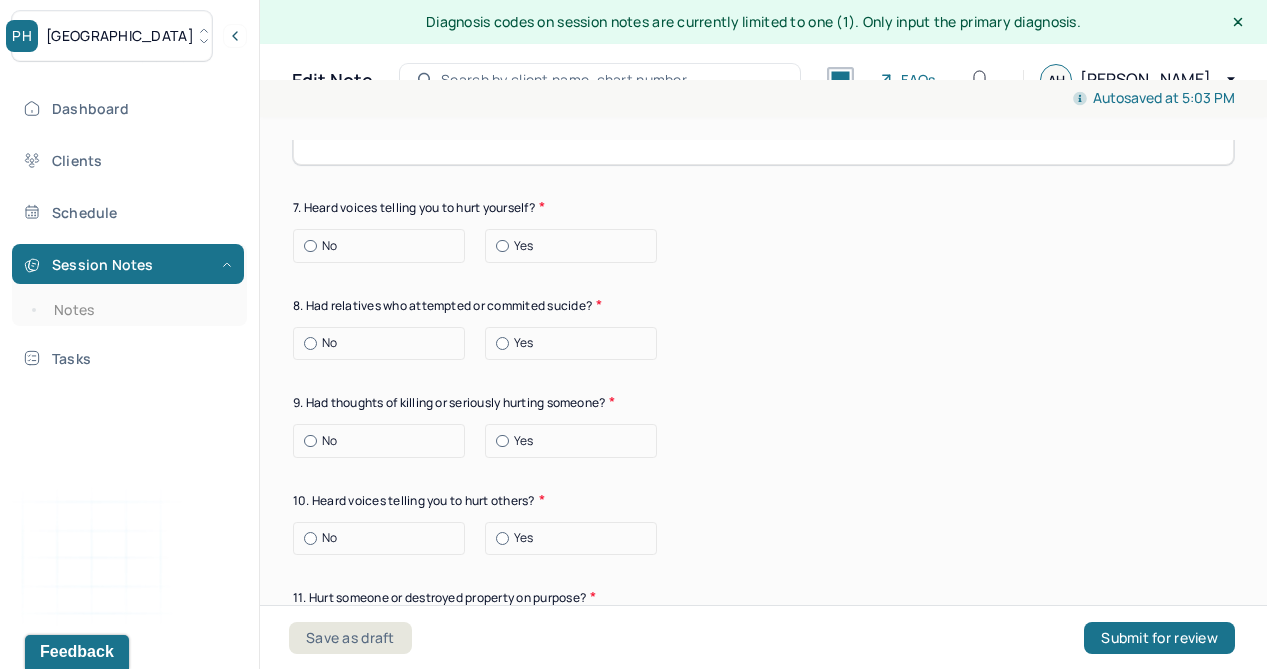 click on "No" at bounding box center [329, 246] 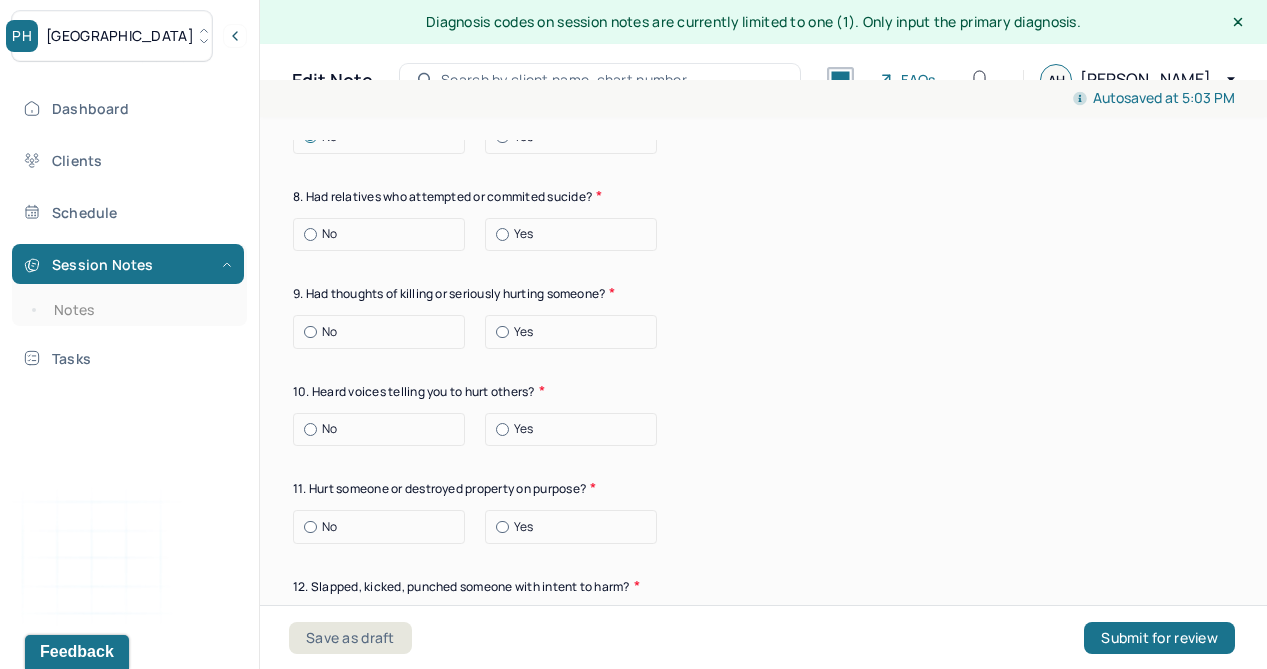 scroll, scrollTop: 3206, scrollLeft: 0, axis: vertical 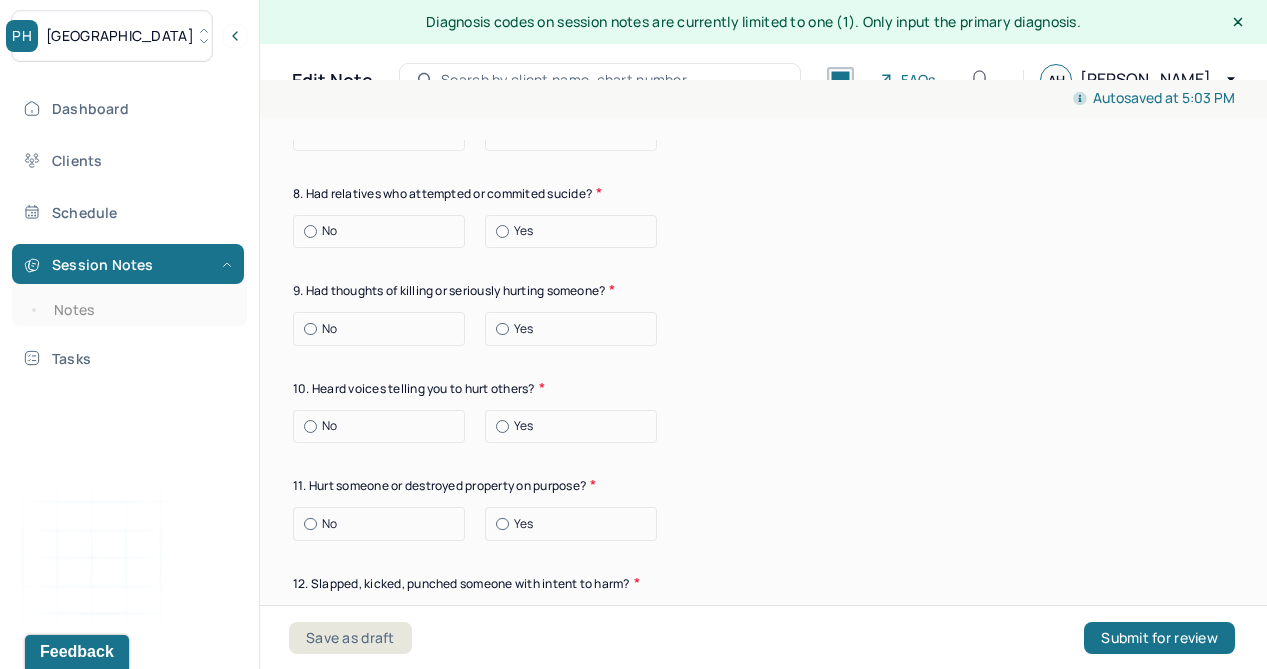 click on "No" at bounding box center [329, 231] 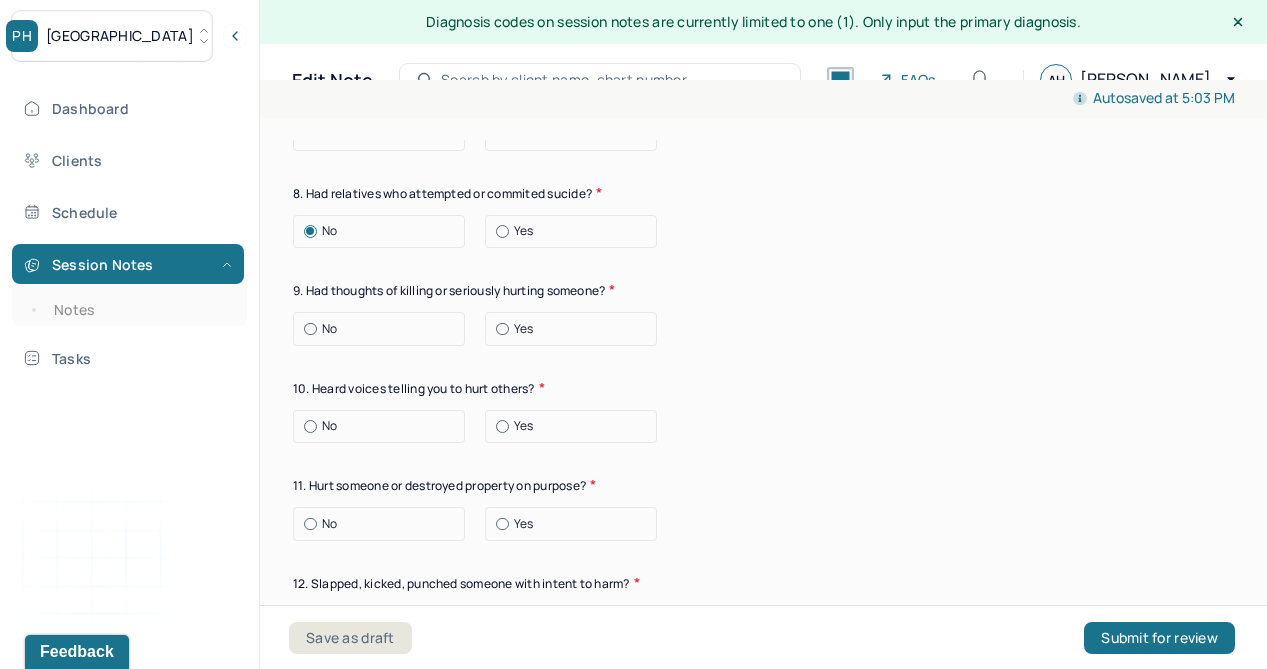 scroll, scrollTop: 3311, scrollLeft: 0, axis: vertical 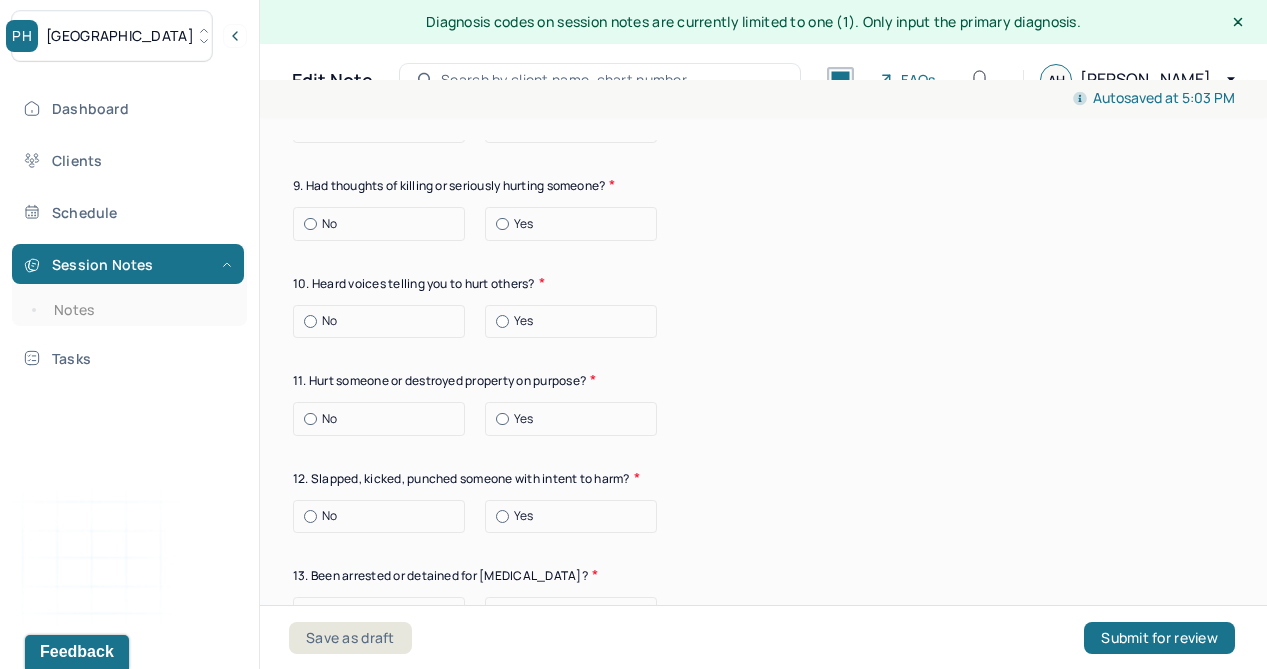 click at bounding box center (310, 224) 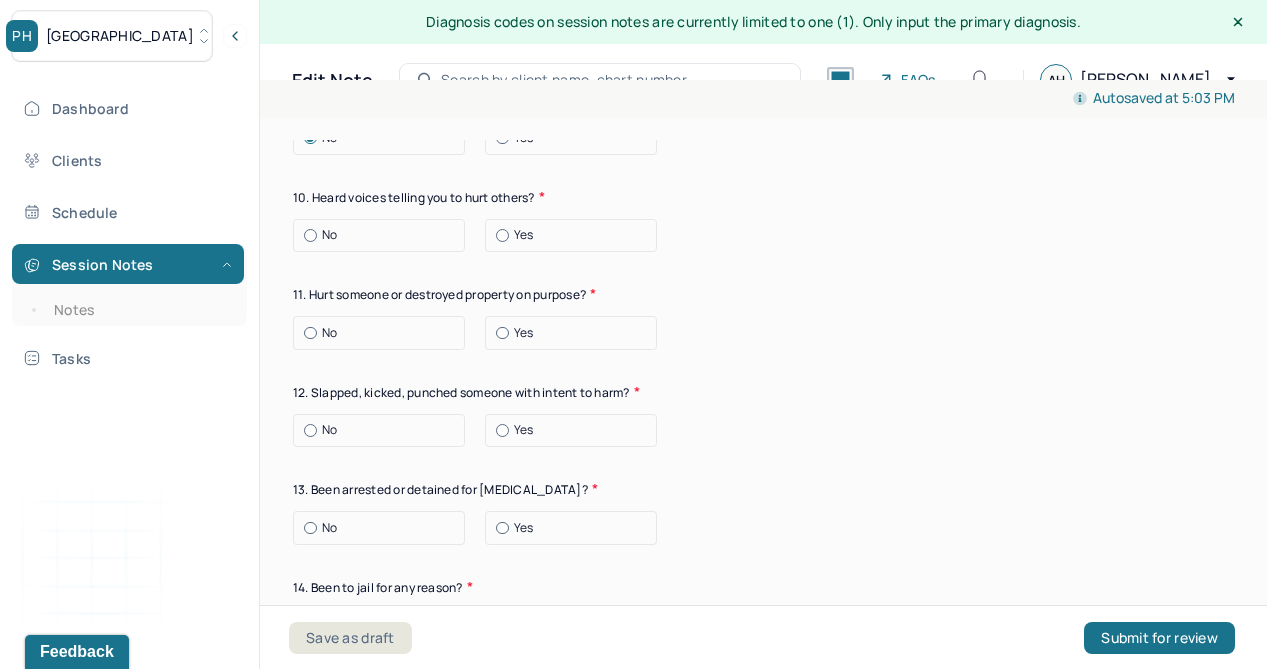 scroll, scrollTop: 3398, scrollLeft: 0, axis: vertical 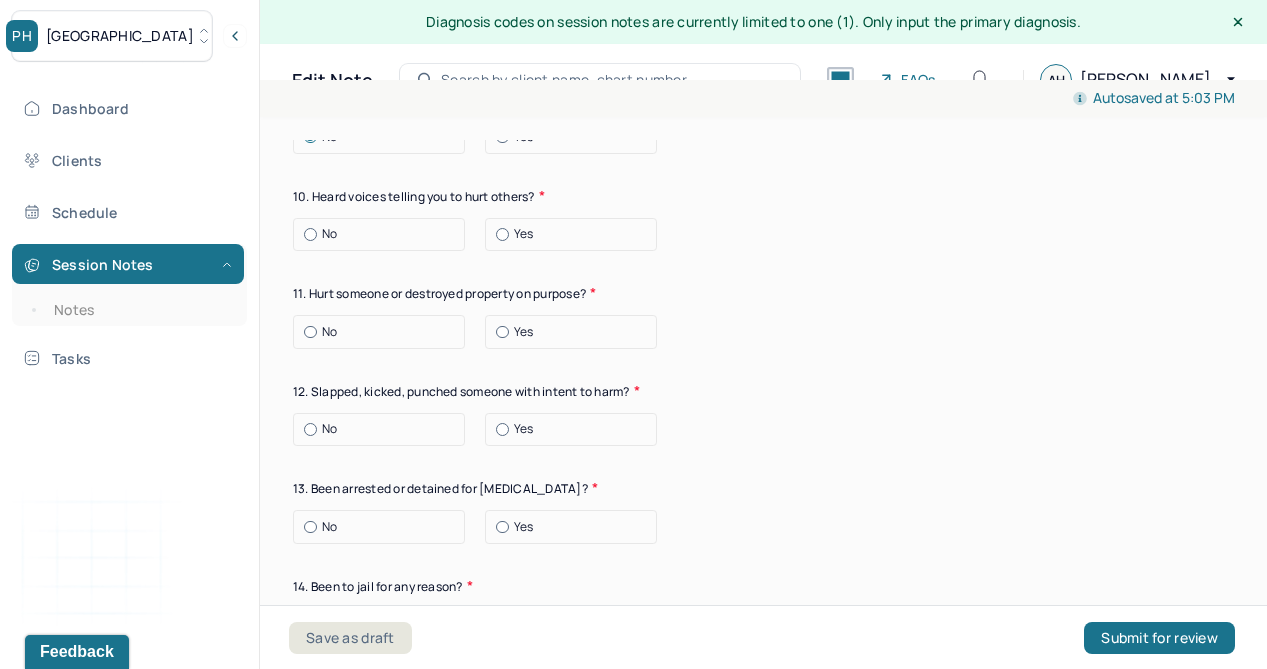 click on "No" at bounding box center [384, 234] 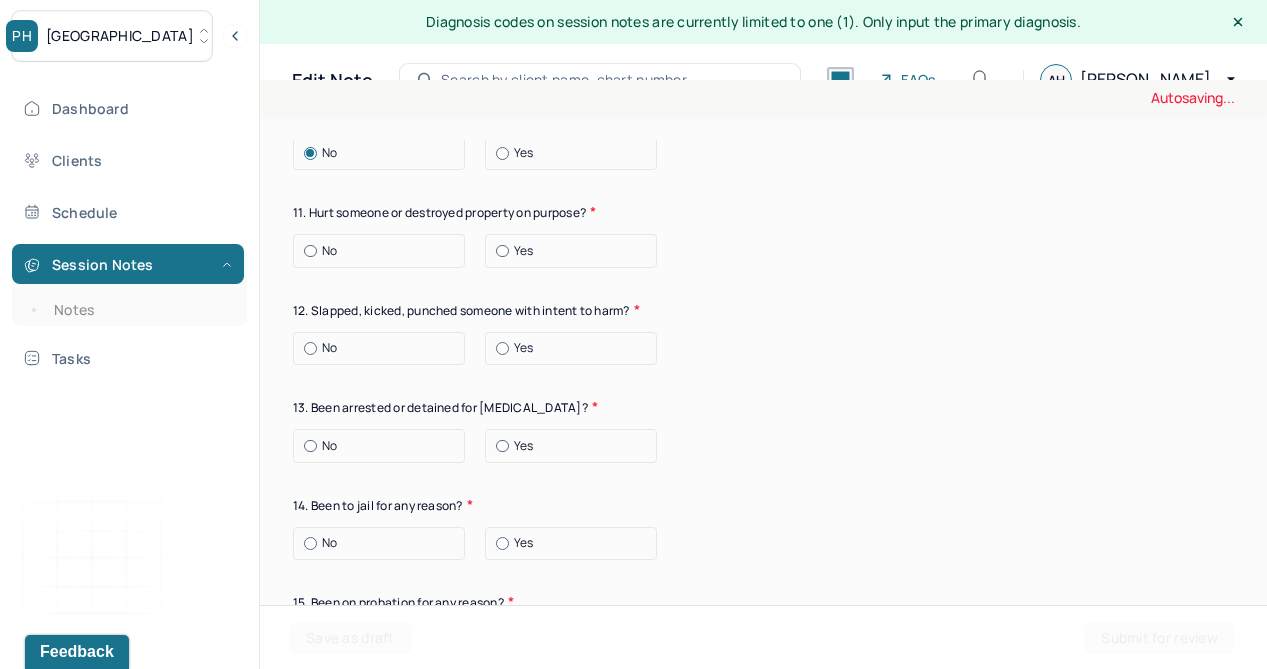 scroll, scrollTop: 3498, scrollLeft: 0, axis: vertical 